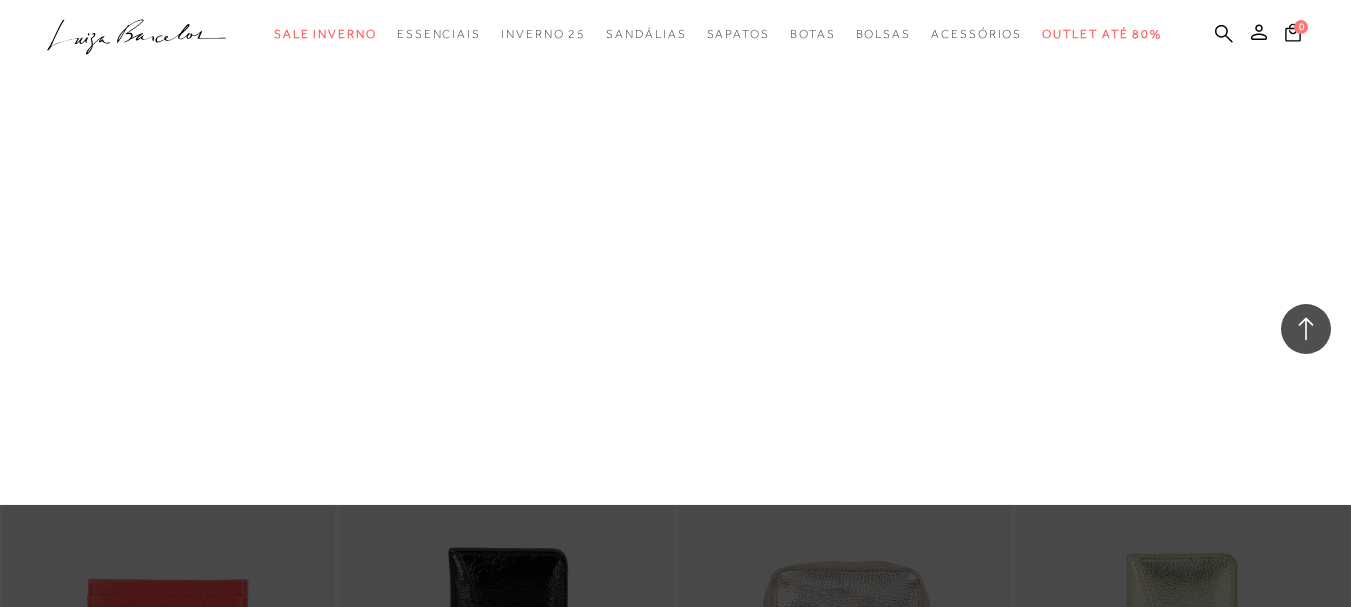scroll, scrollTop: 4900, scrollLeft: 0, axis: vertical 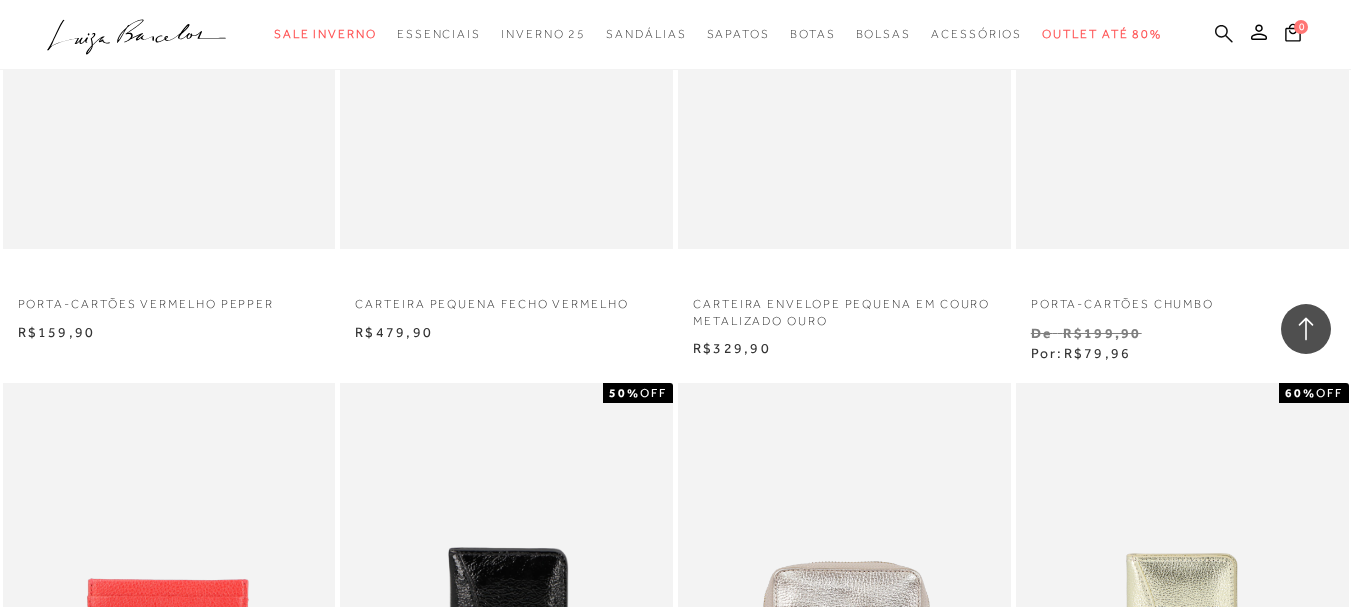 click 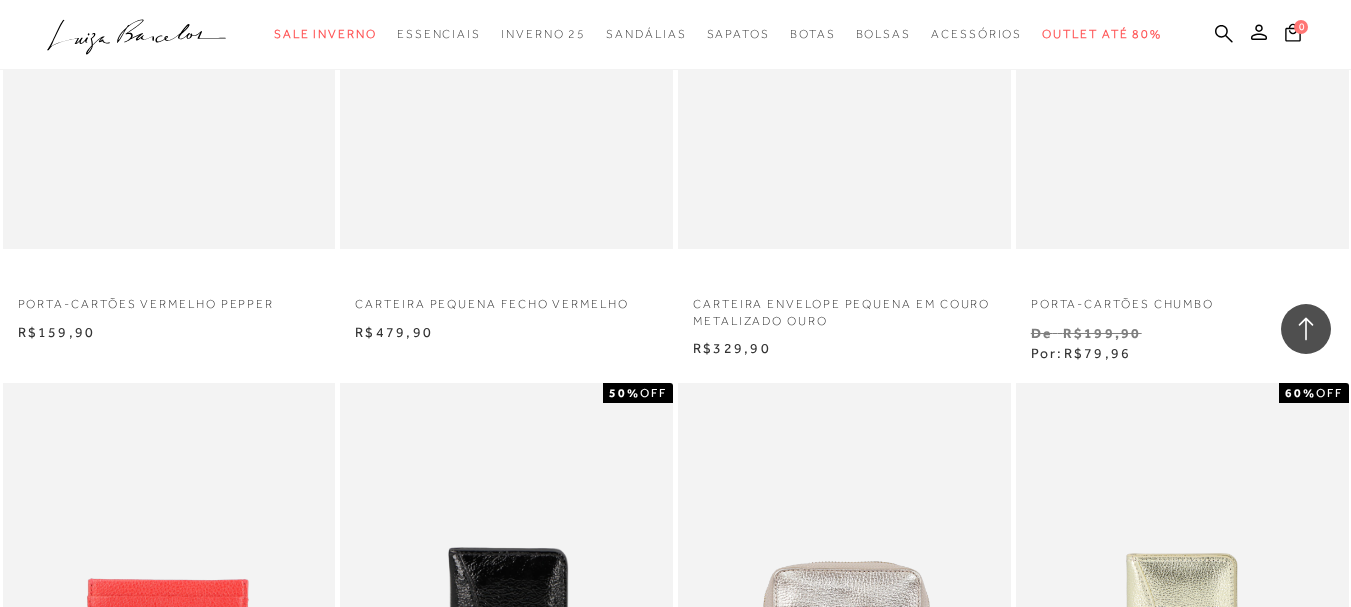 click on ".a{fill-rule:evenodd;}
Sale Inverno
Modelo
Sapatos
[GEOGRAPHIC_DATA]
Mules
[GEOGRAPHIC_DATA]
Acessórios Mule" at bounding box center [660, 34] 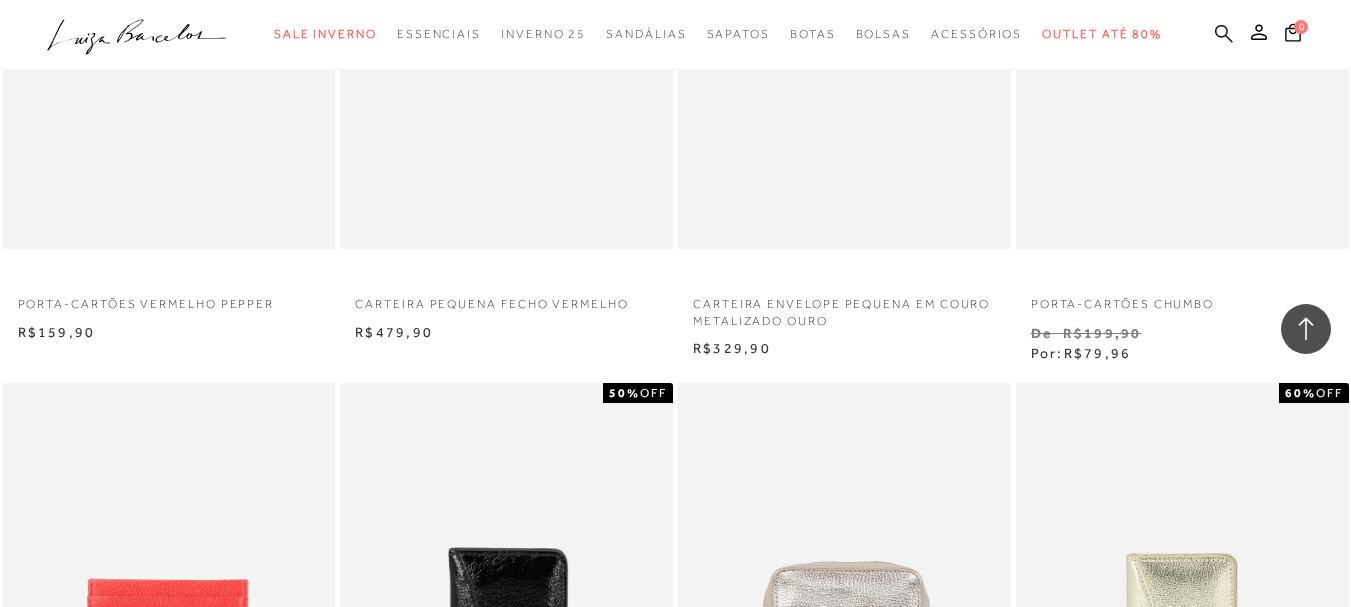 click 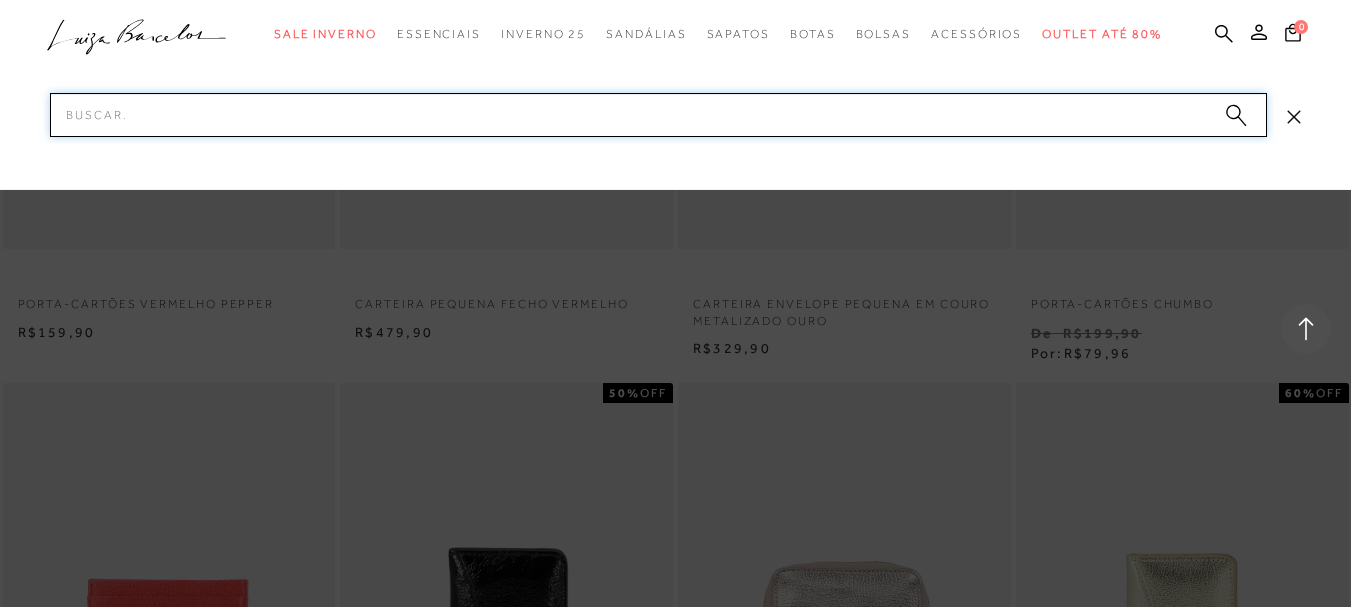 click on "Pesquisar" at bounding box center (658, 115) 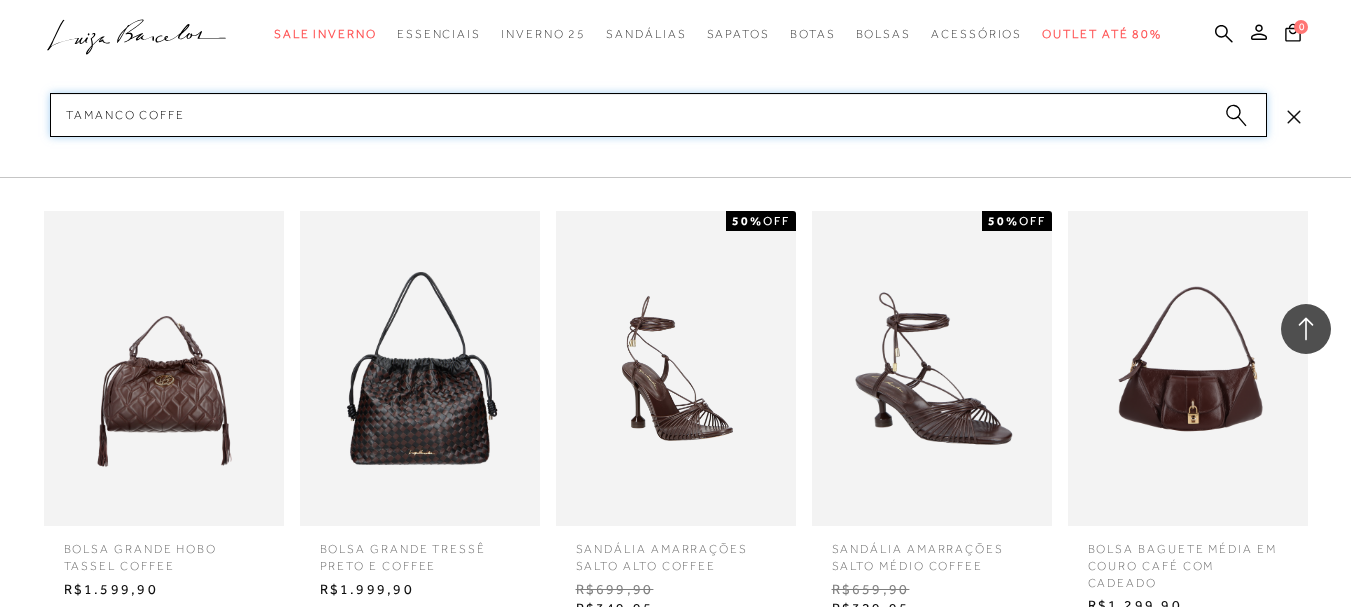 scroll, scrollTop: 6000, scrollLeft: 0, axis: vertical 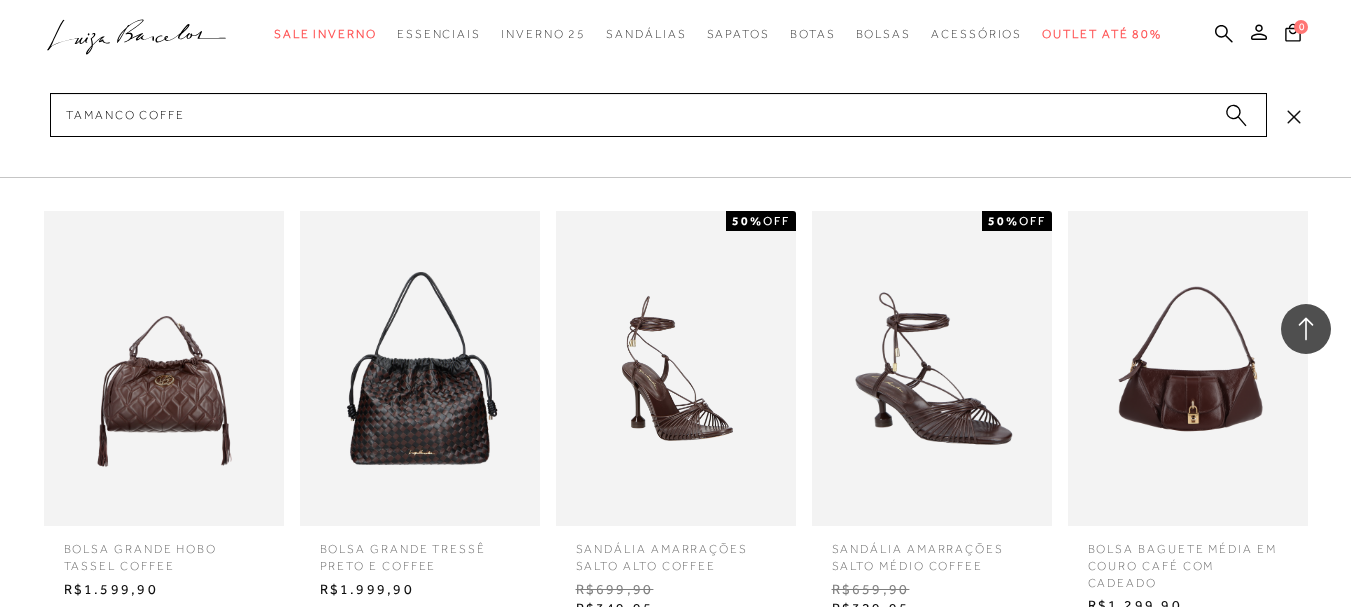 click on "categoryHeader
.a{fill-rule:evenodd;}
Sale Inverno
Modelo Sapatos" at bounding box center [675, -5973] 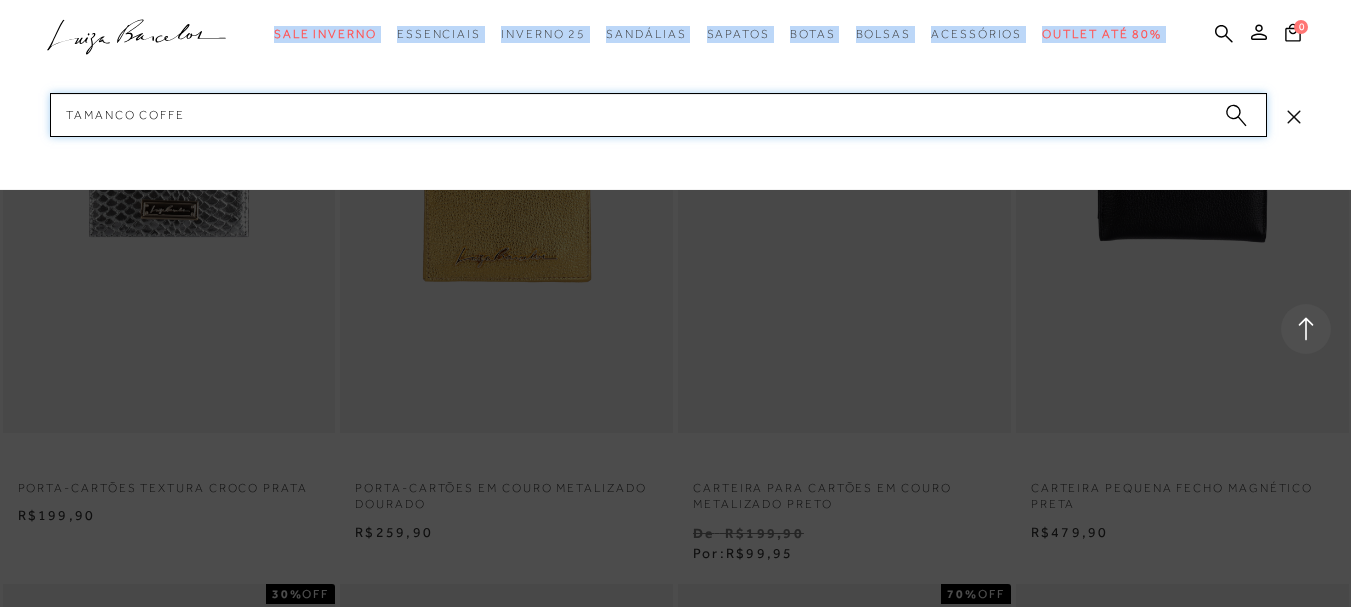 click on "tamanco coffe" at bounding box center [658, 115] 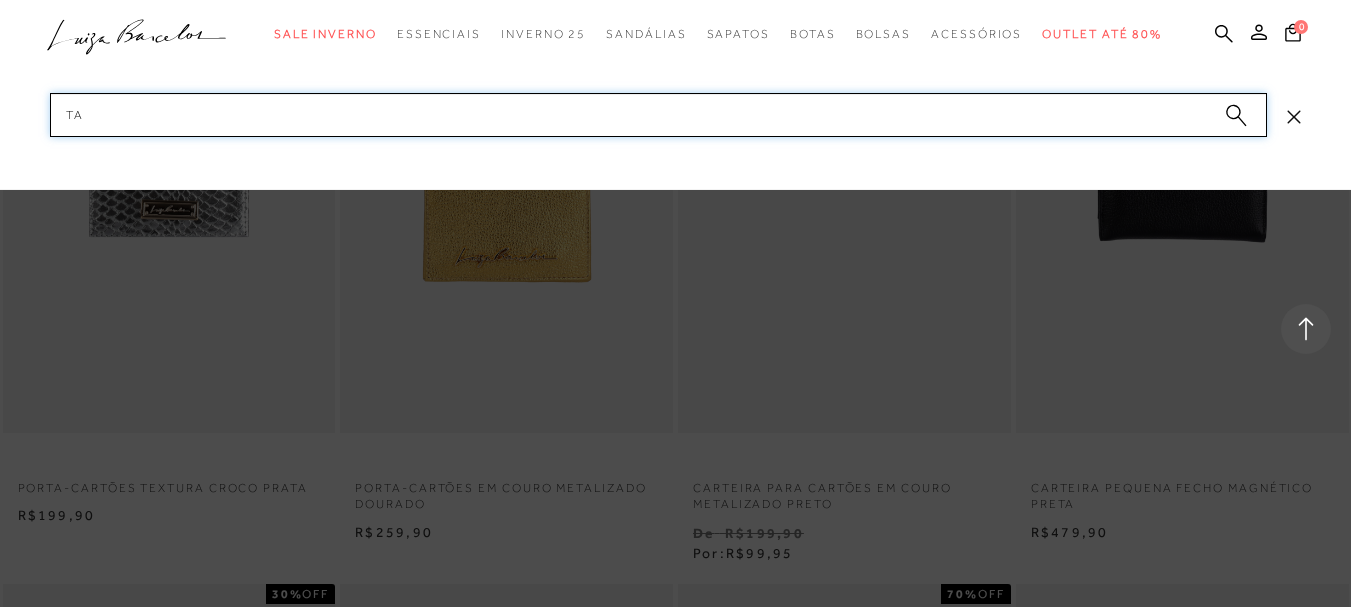 type on "t" 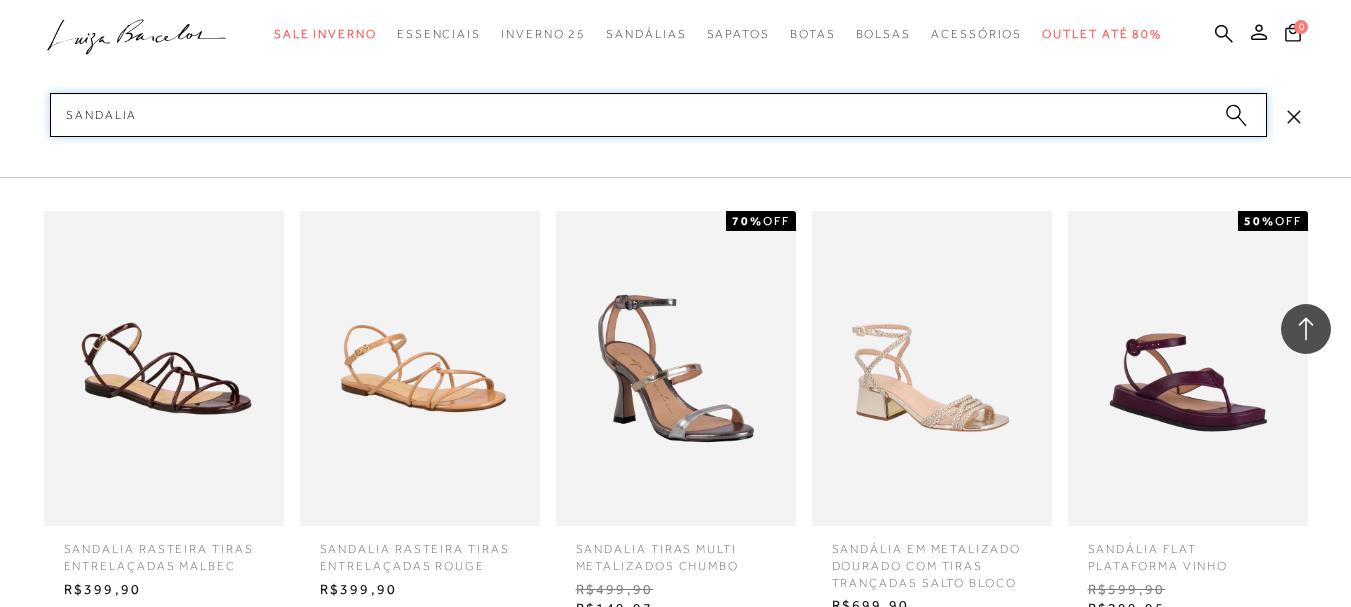 scroll, scrollTop: 7706, scrollLeft: 0, axis: vertical 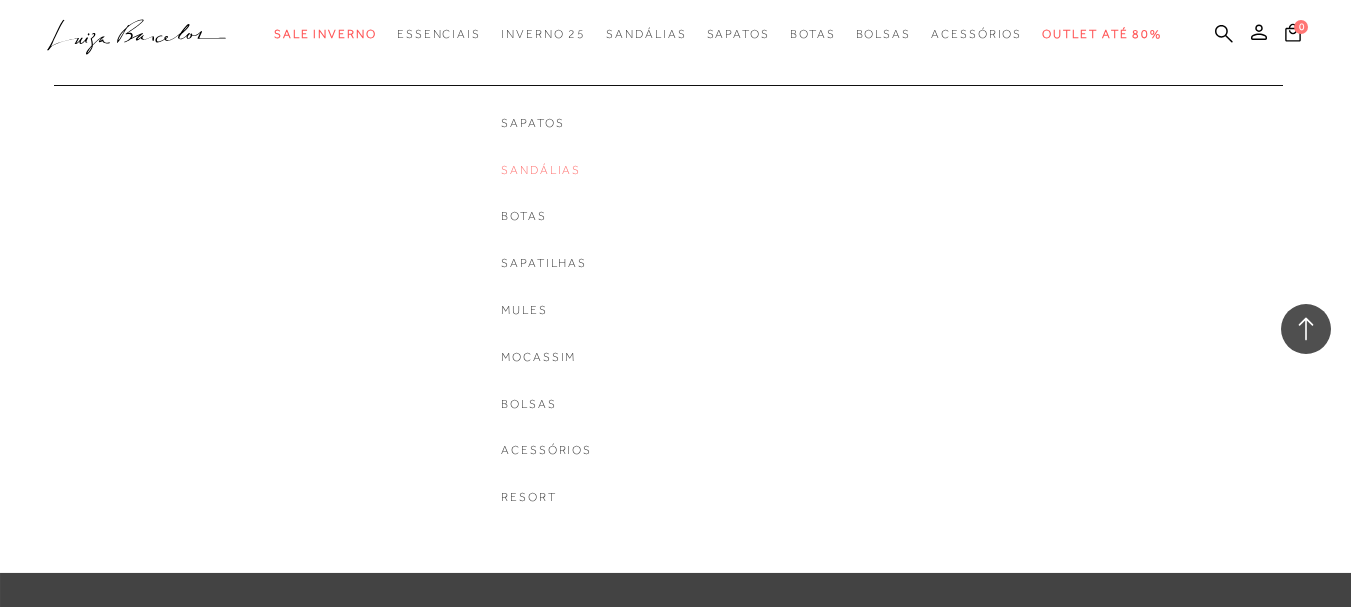 click on "Sandálias" at bounding box center [546, 170] 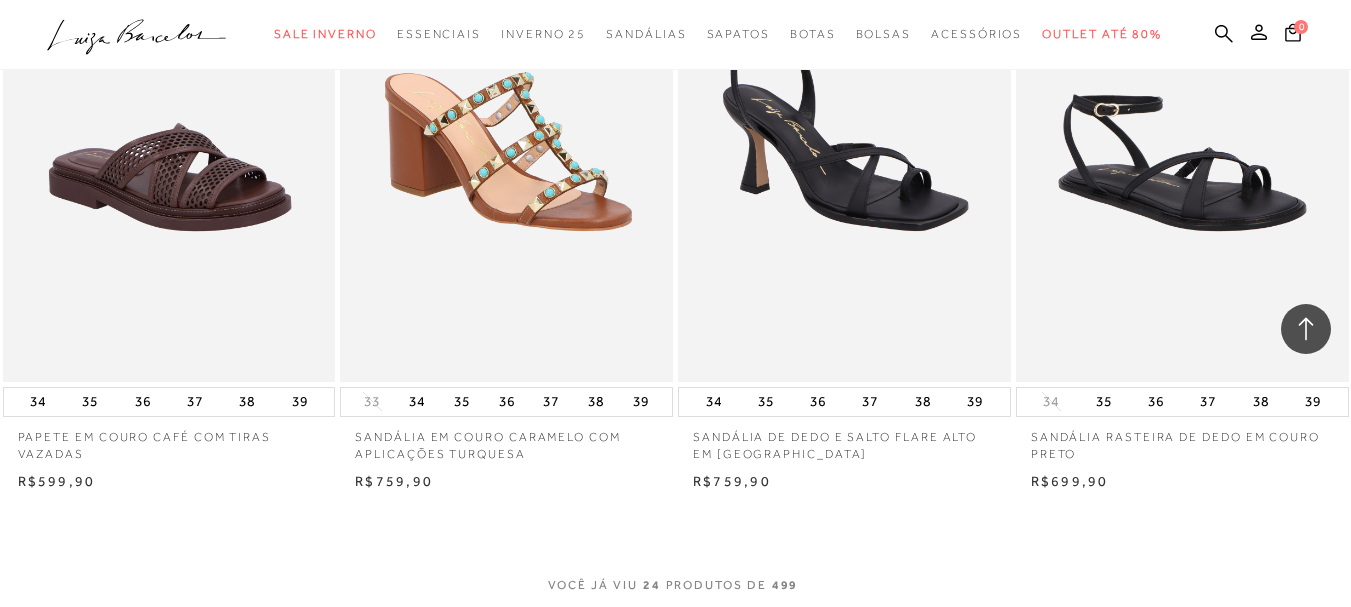 scroll, scrollTop: 3800, scrollLeft: 0, axis: vertical 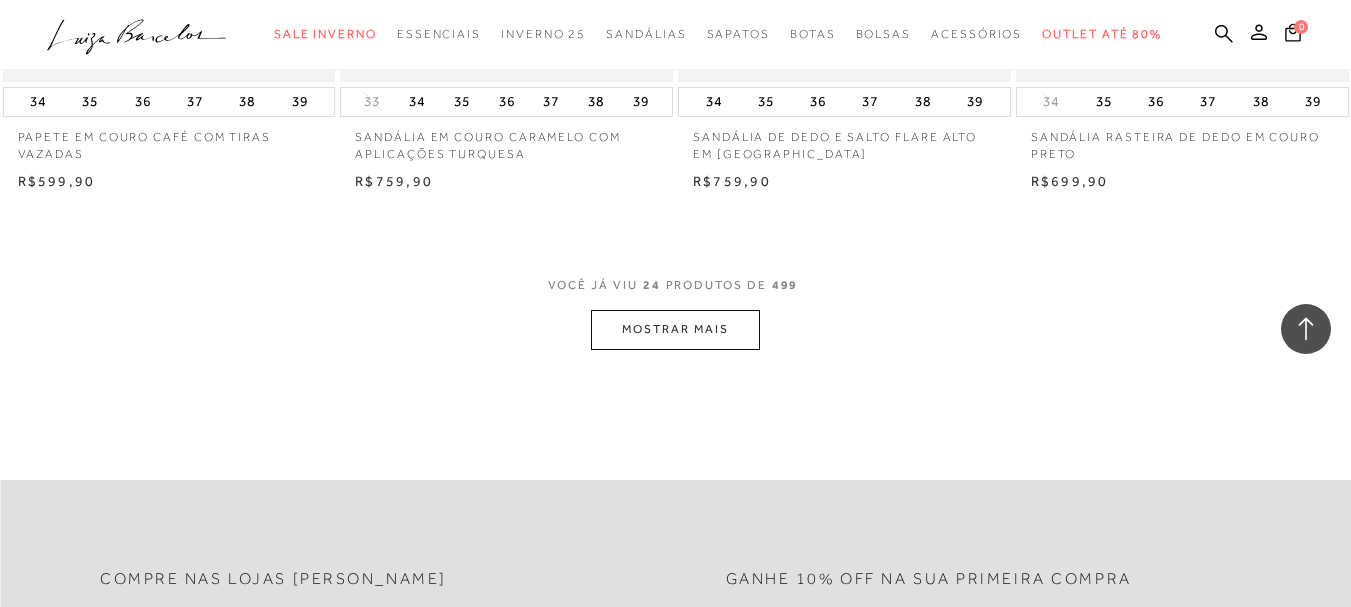 click on "MOSTRAR MAIS" at bounding box center [675, 329] 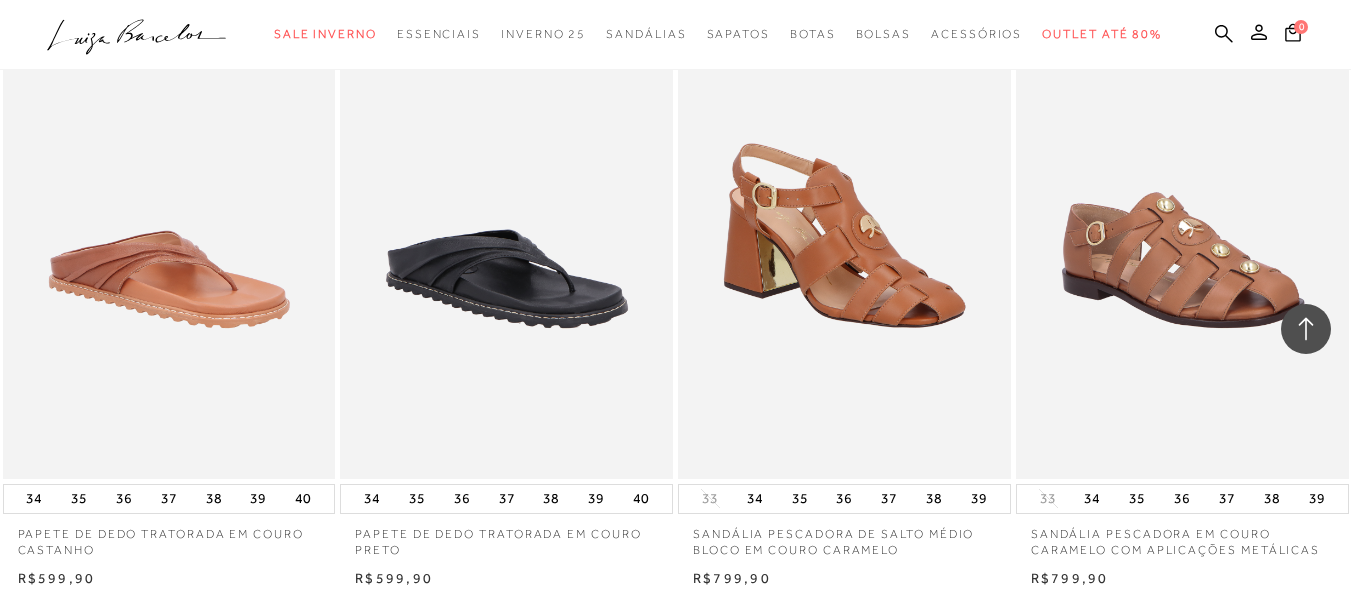 scroll, scrollTop: 7500, scrollLeft: 0, axis: vertical 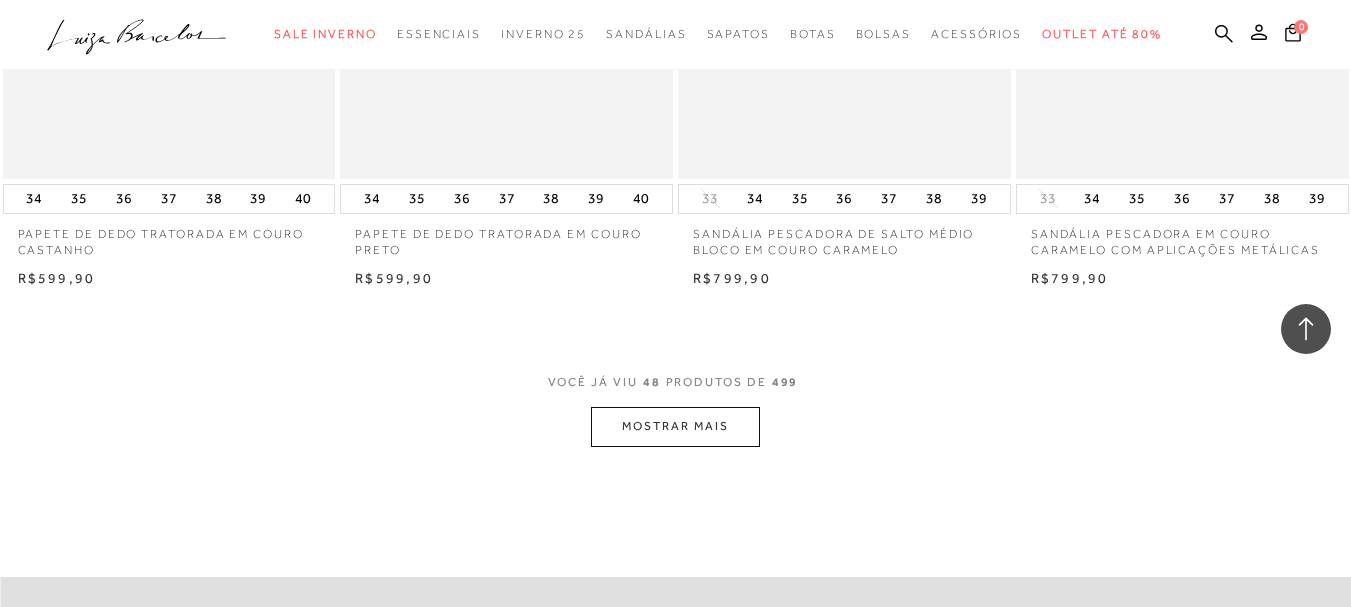 click on "MOSTRAR MAIS" at bounding box center (675, 426) 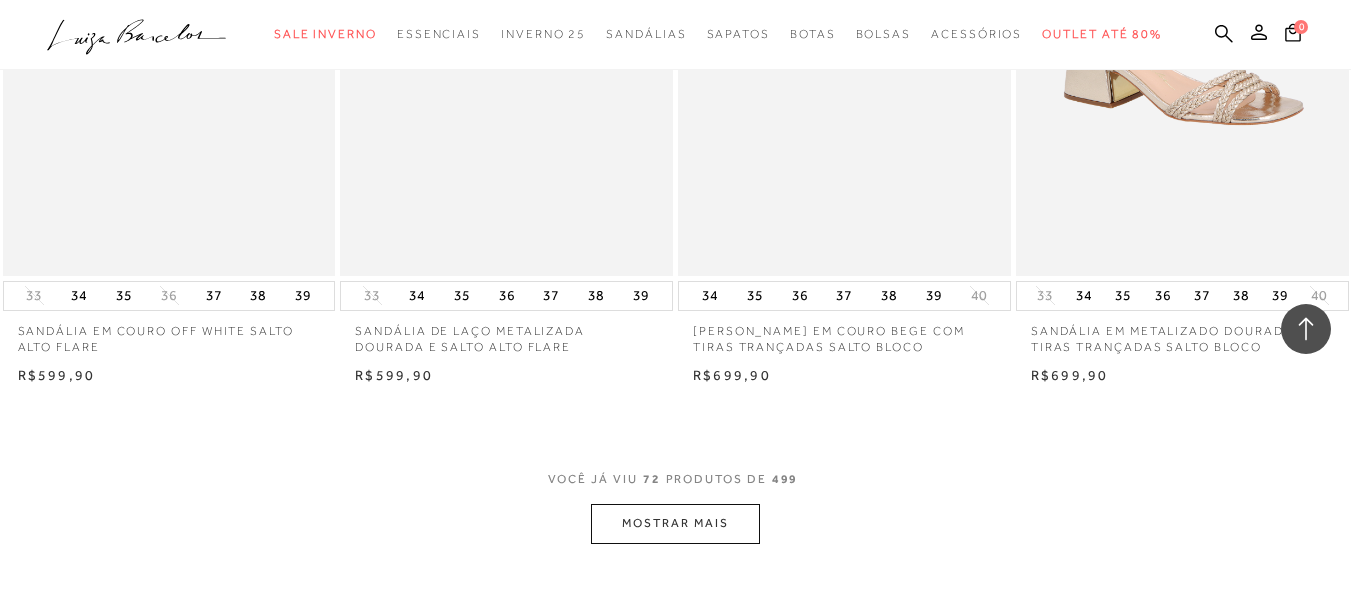 scroll, scrollTop: 11500, scrollLeft: 0, axis: vertical 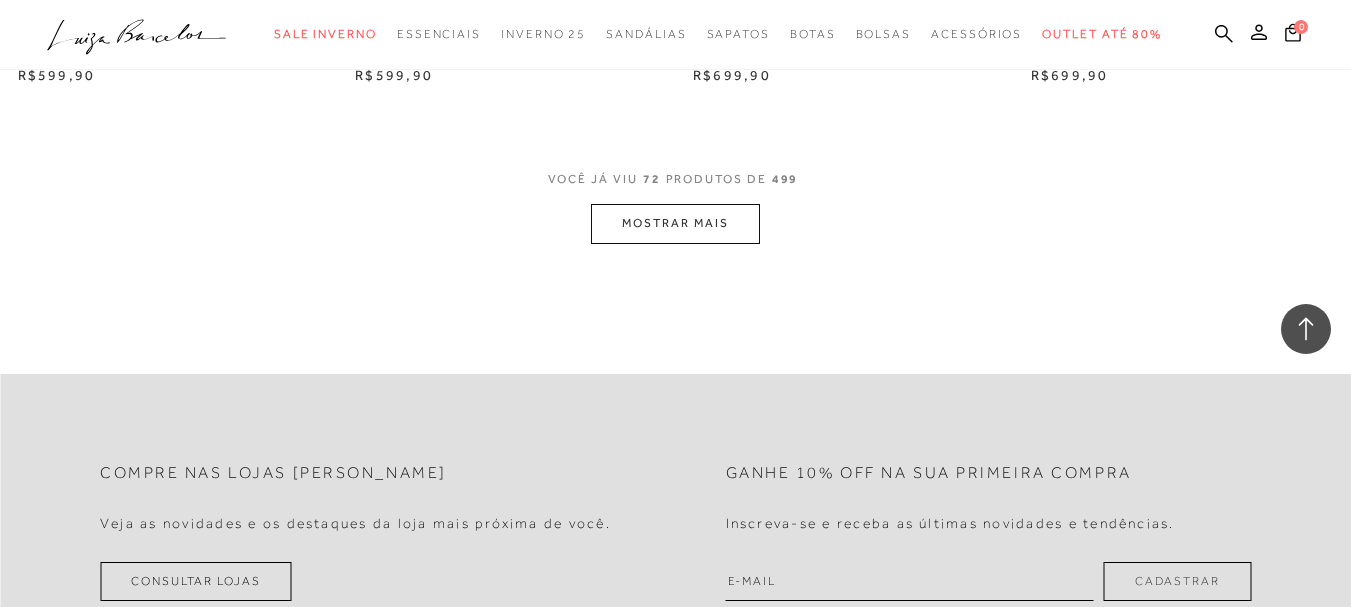 click on "MOSTRAR MAIS" at bounding box center (675, 223) 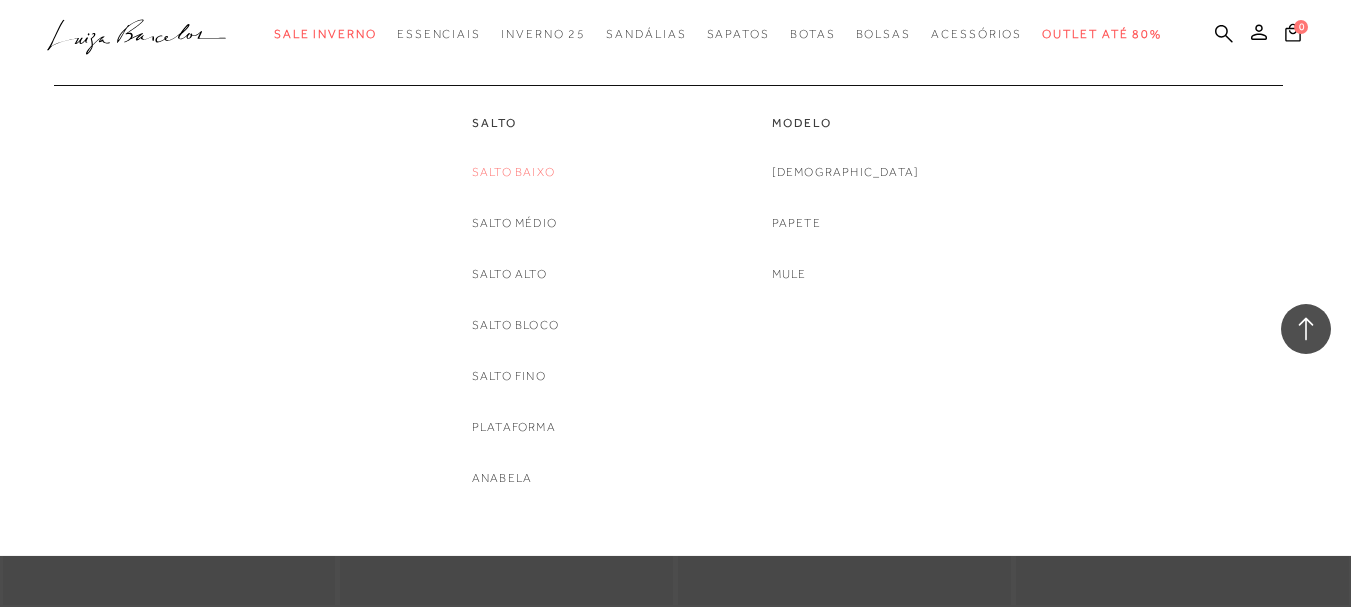 click on "Salto Baixo" at bounding box center (513, 172) 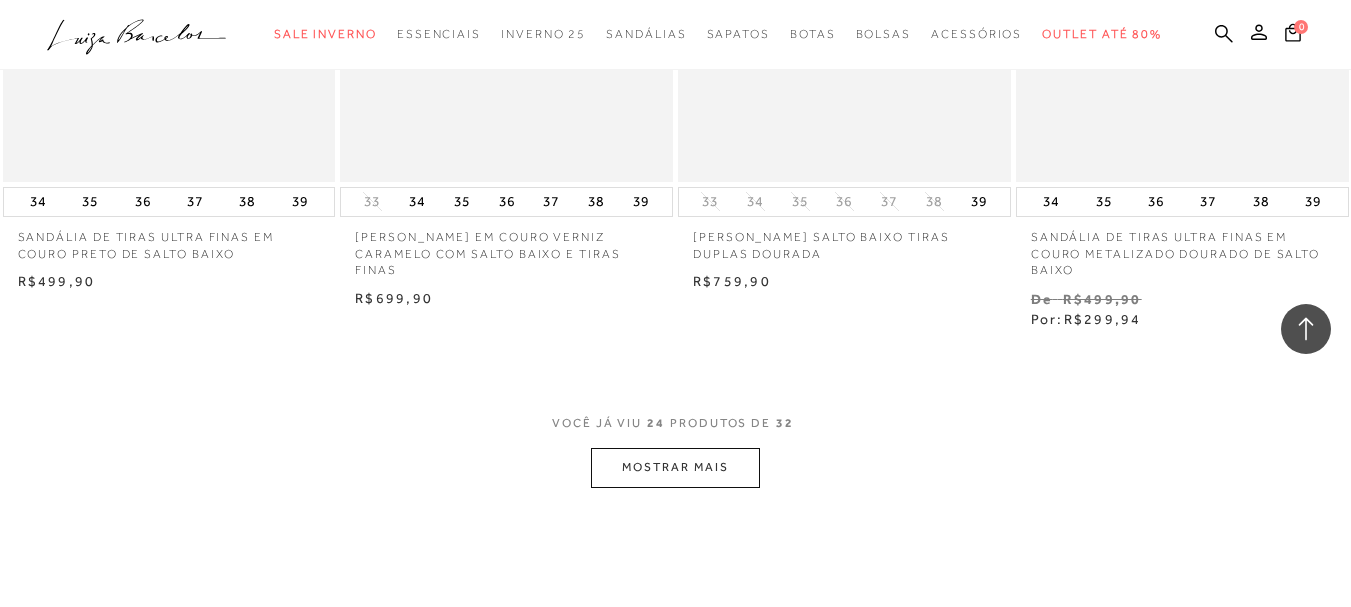 scroll, scrollTop: 3900, scrollLeft: 0, axis: vertical 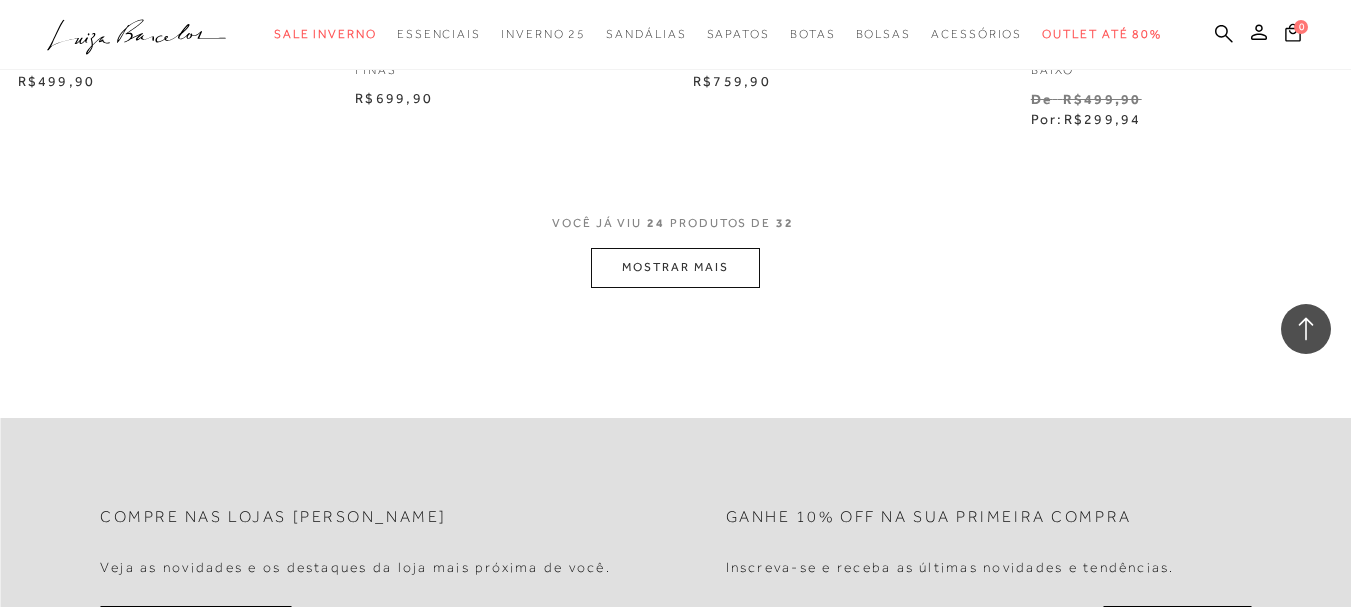 click on "MOSTRAR MAIS" at bounding box center [675, 267] 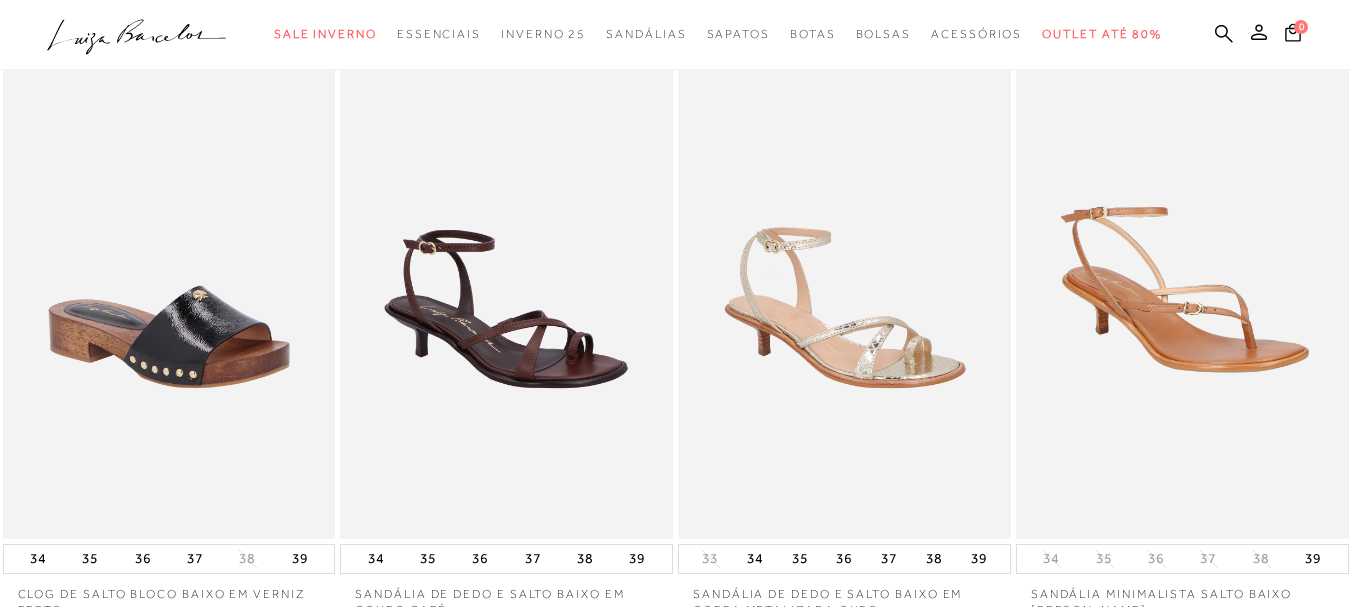 scroll, scrollTop: 0, scrollLeft: 0, axis: both 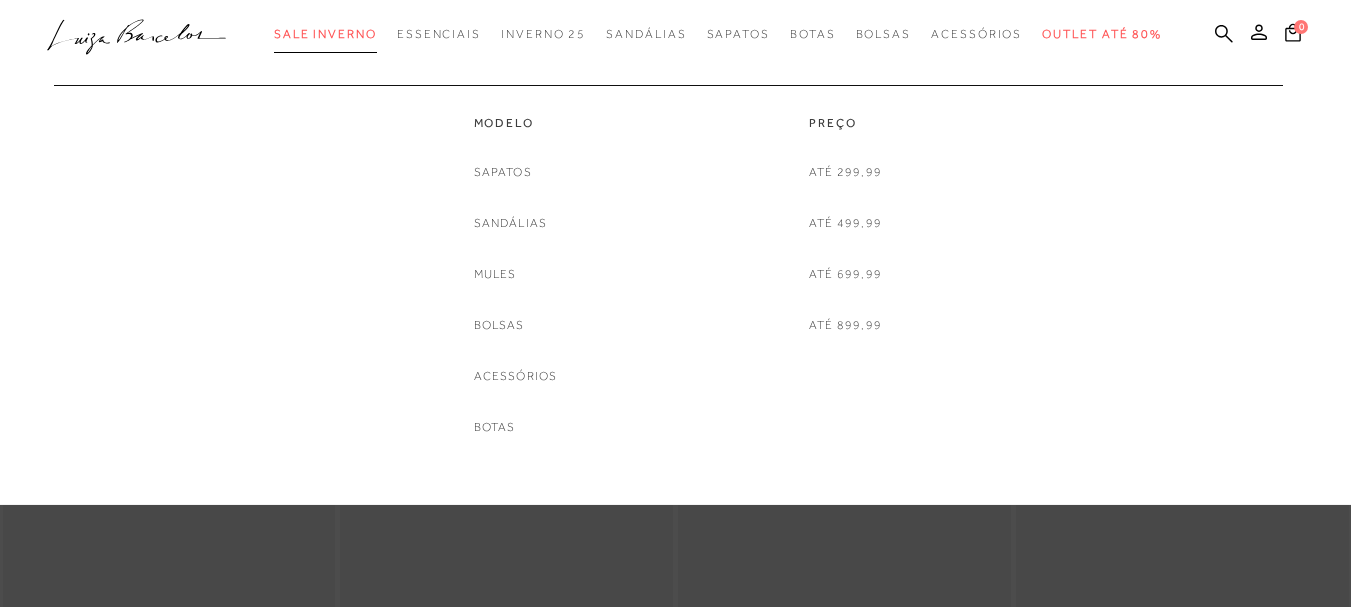 click on "Sale Inverno" at bounding box center [325, 34] 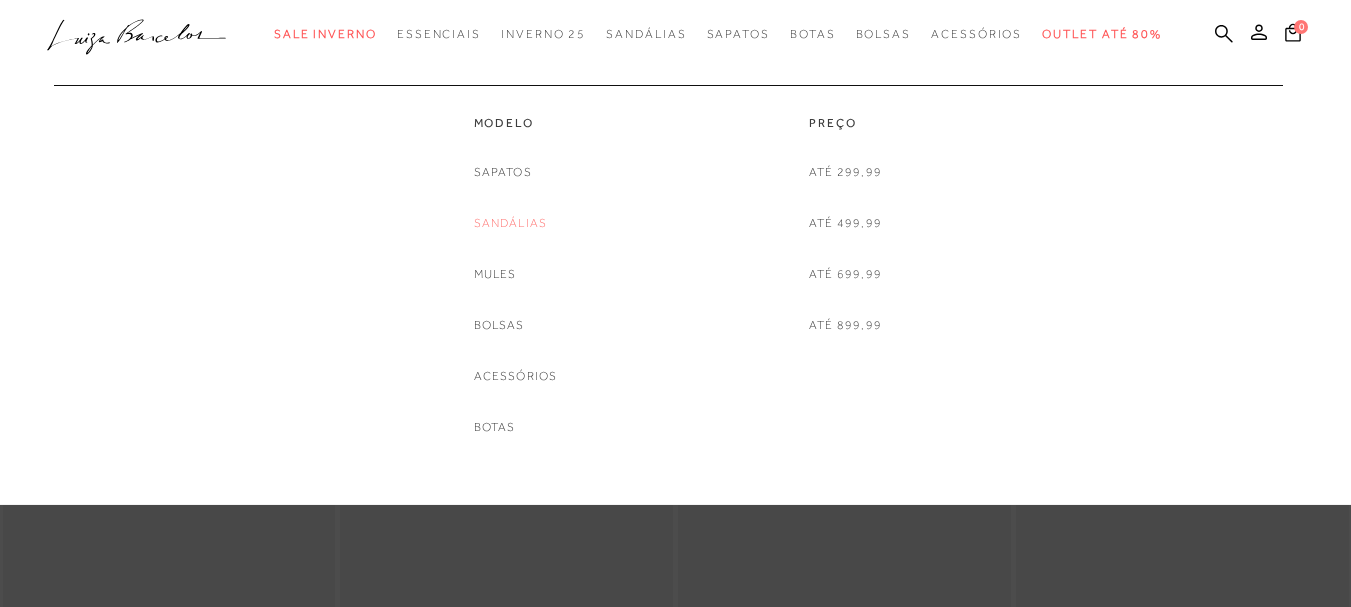 click on "Sandálias" at bounding box center (511, 223) 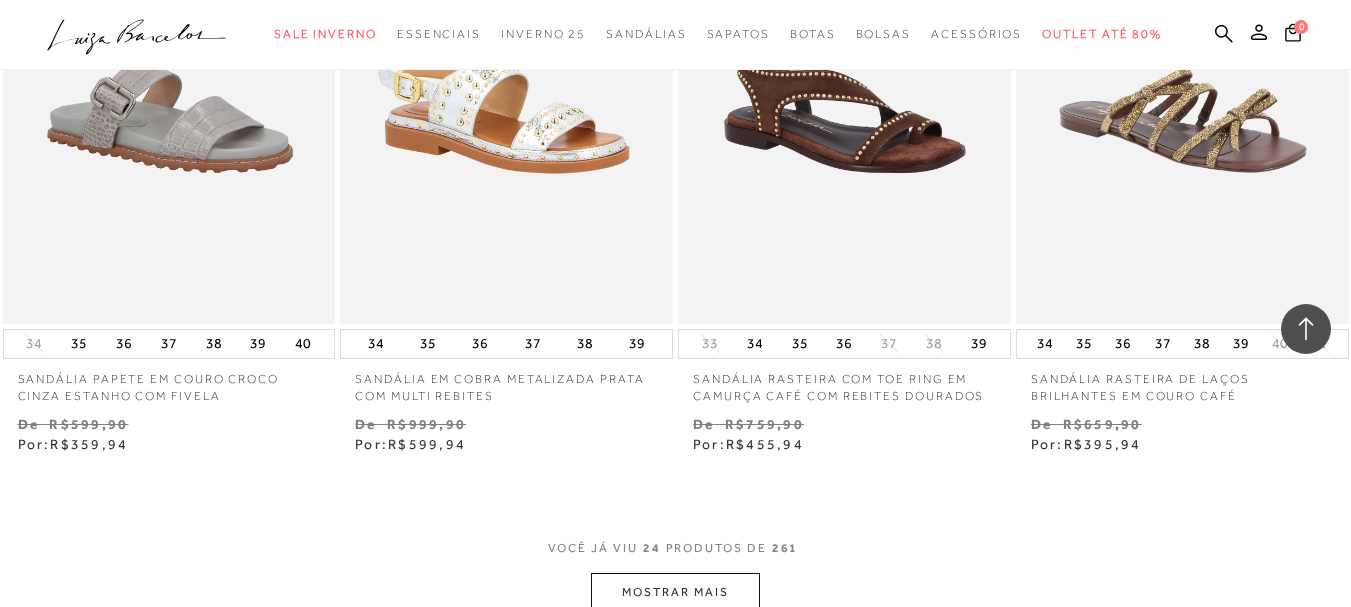 scroll, scrollTop: 3900, scrollLeft: 0, axis: vertical 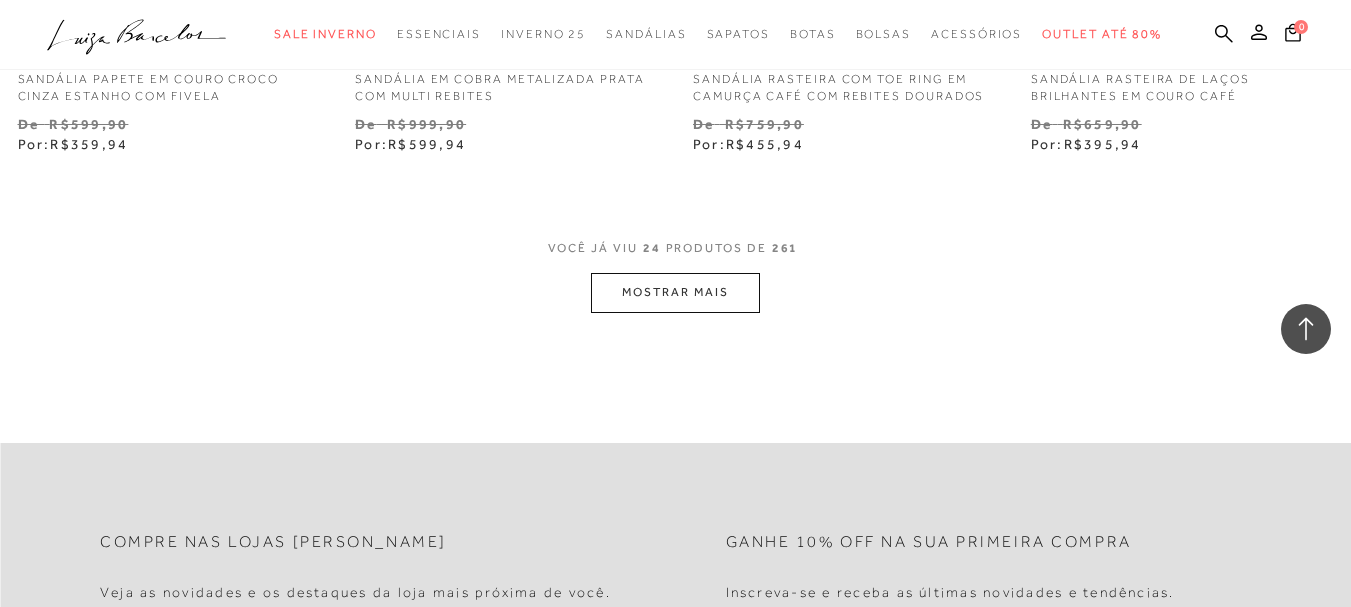 click on "MOSTRAR MAIS" at bounding box center (675, 292) 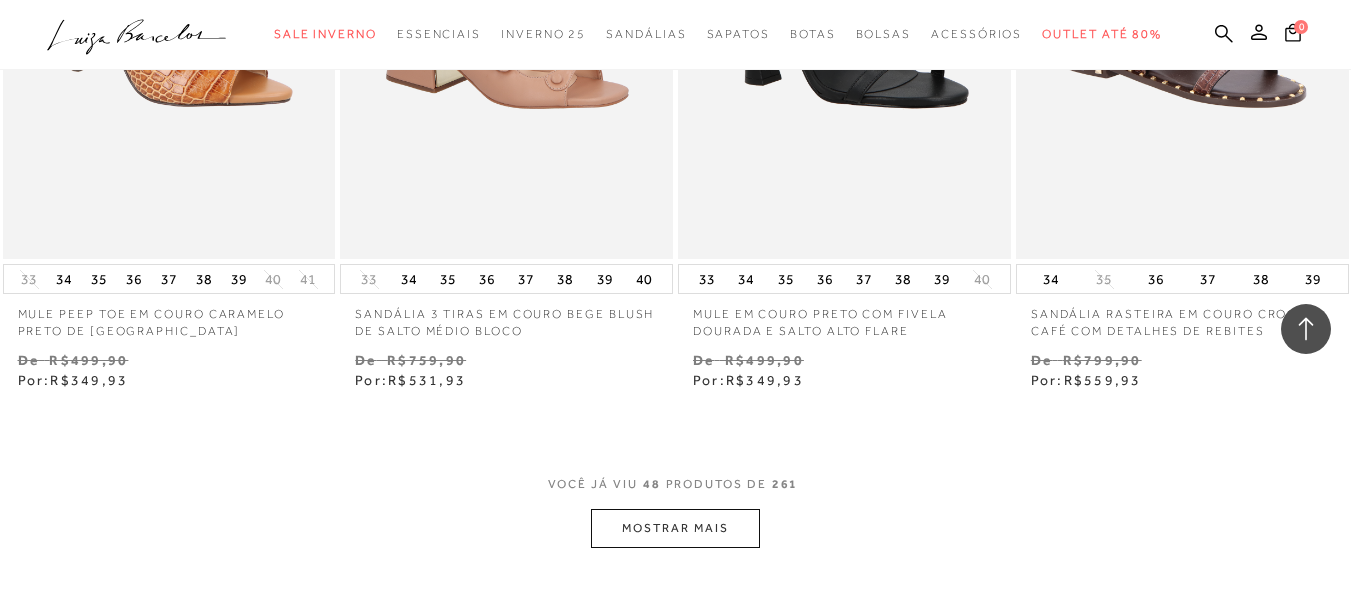 scroll, scrollTop: 7800, scrollLeft: 0, axis: vertical 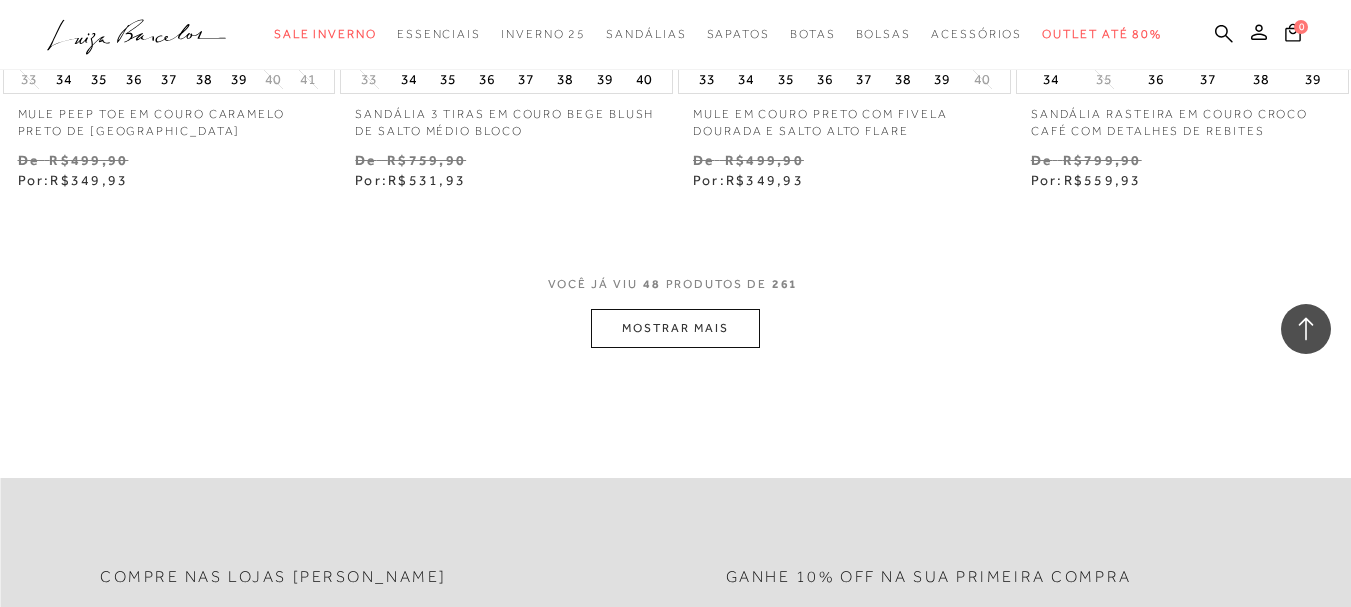click on "MOSTRAR MAIS" at bounding box center (675, 328) 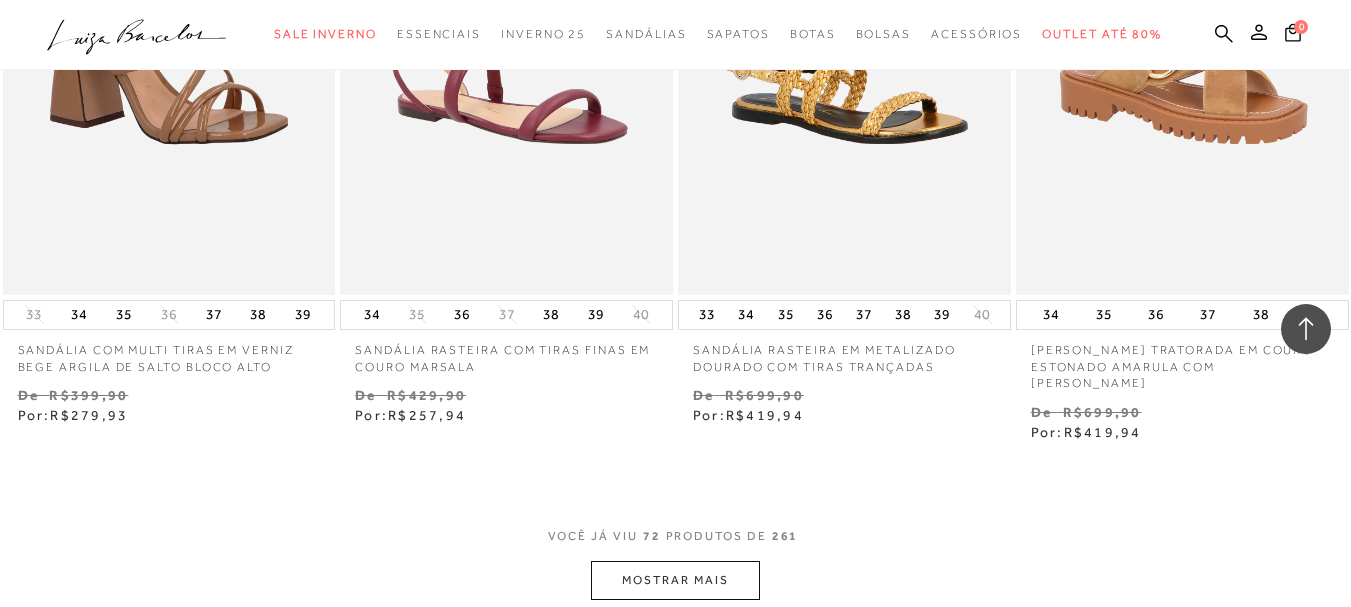 scroll, scrollTop: 11700, scrollLeft: 0, axis: vertical 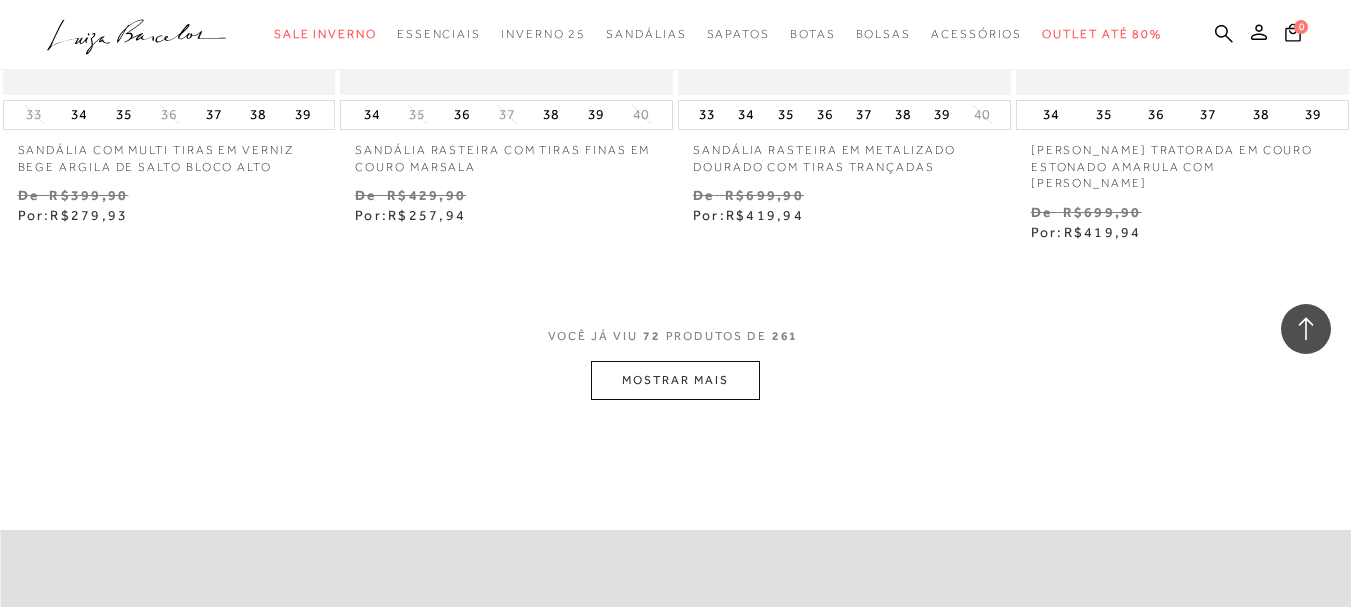 click on "MOSTRAR MAIS" at bounding box center (675, 380) 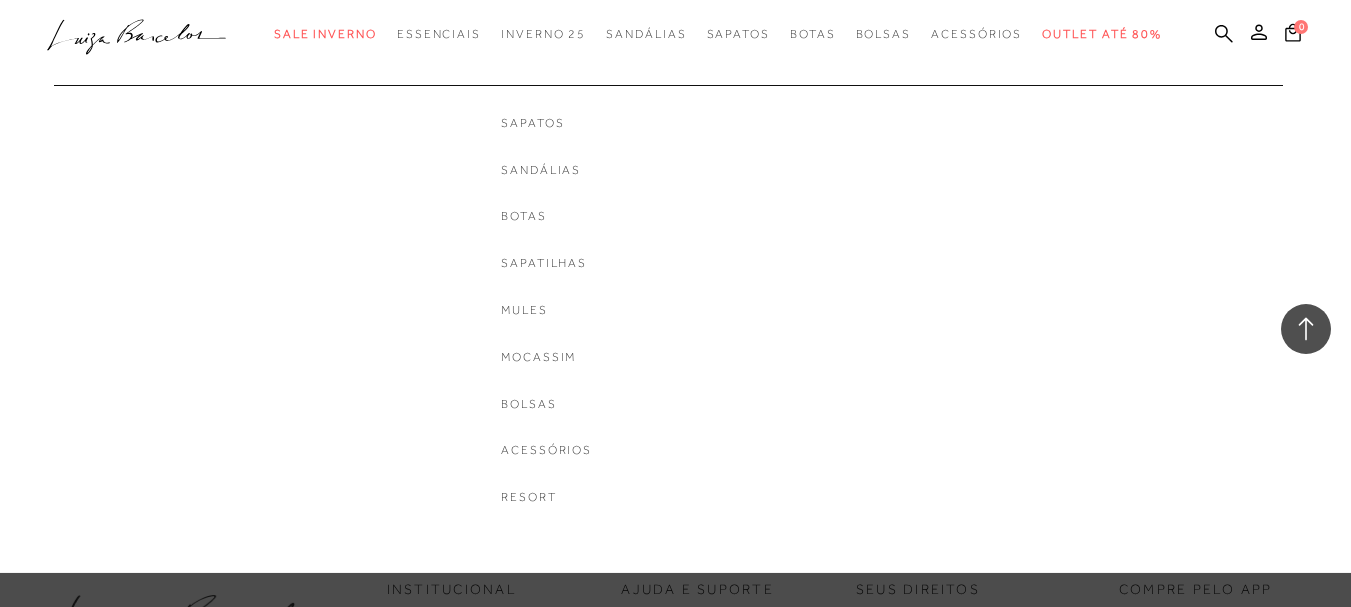 scroll, scrollTop: 16303, scrollLeft: 0, axis: vertical 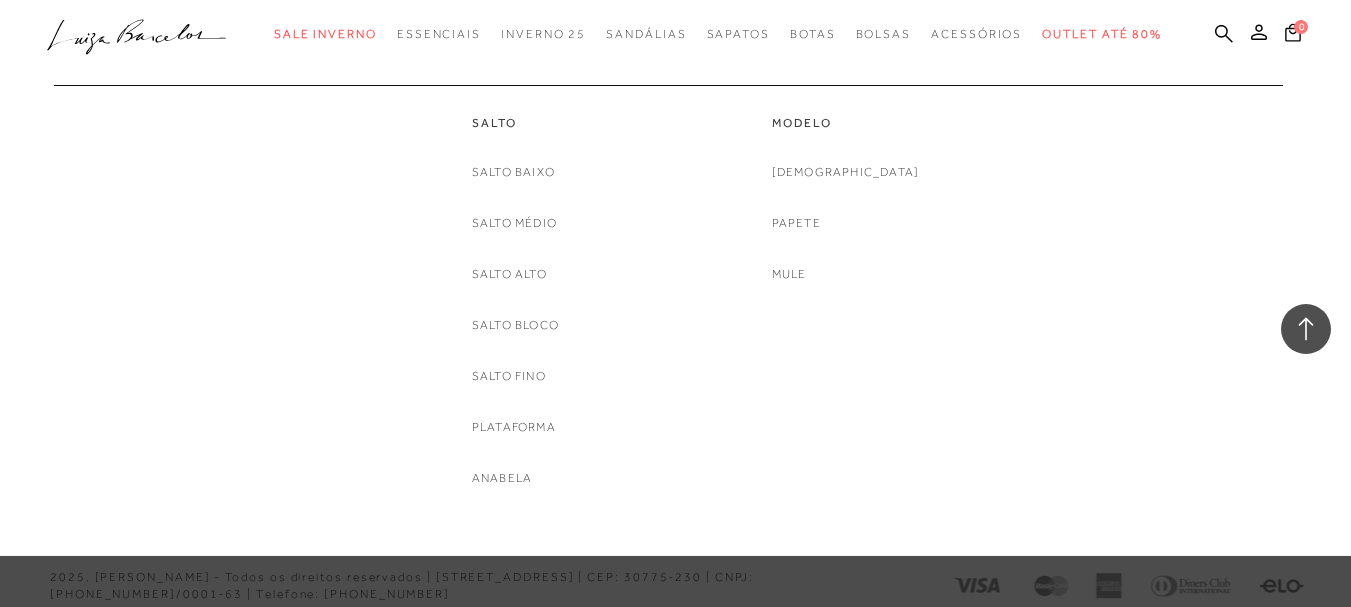 click on "Salto Baixo
Salto Médio
[GEOGRAPHIC_DATA]
Salto Bloco
[GEOGRAPHIC_DATA]
Plataforma
Anabela" at bounding box center [515, 325] 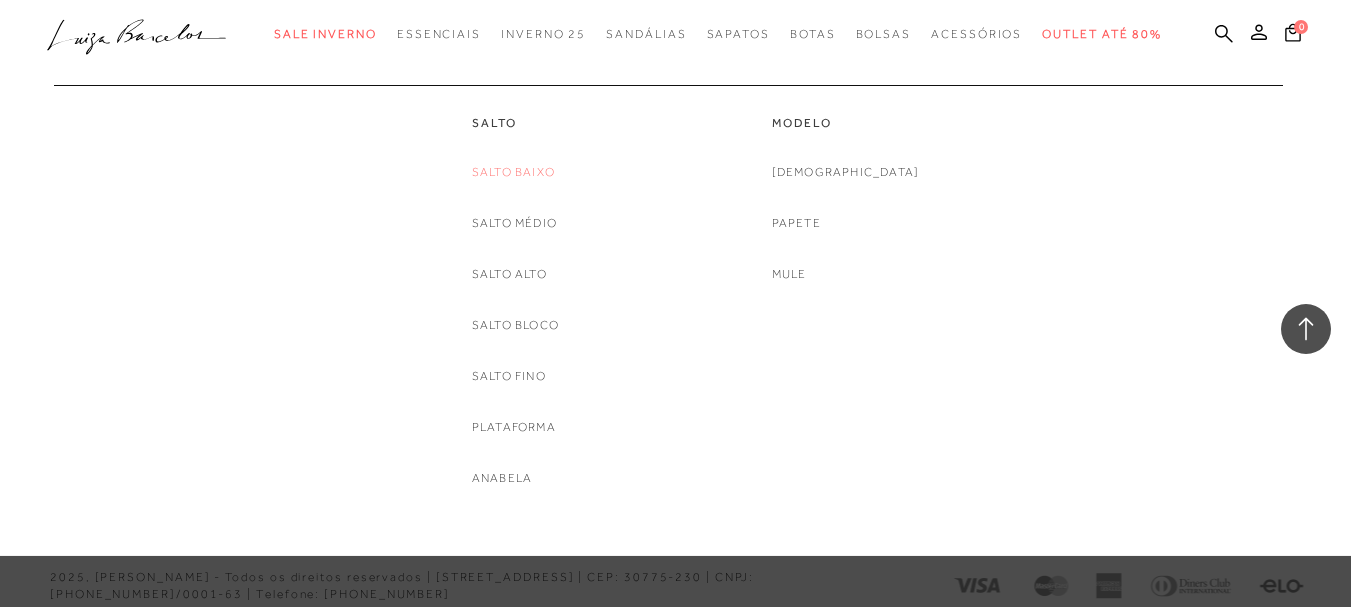 click on "Salto Baixo" at bounding box center [513, 172] 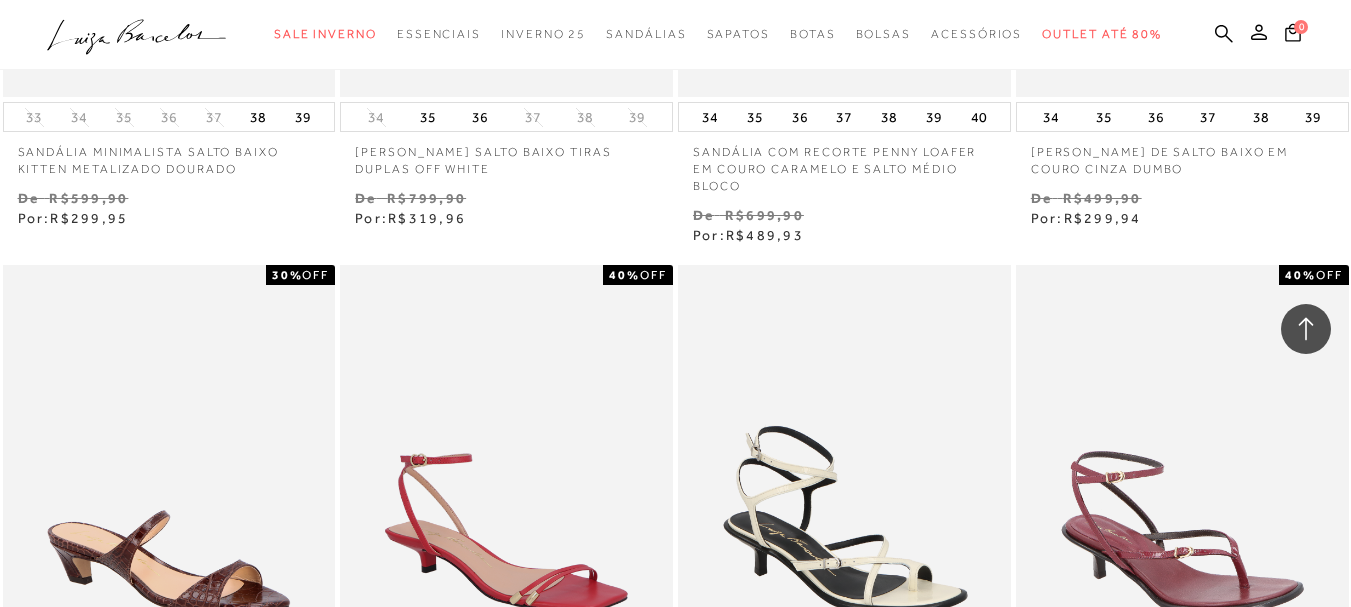 scroll, scrollTop: 1200, scrollLeft: 0, axis: vertical 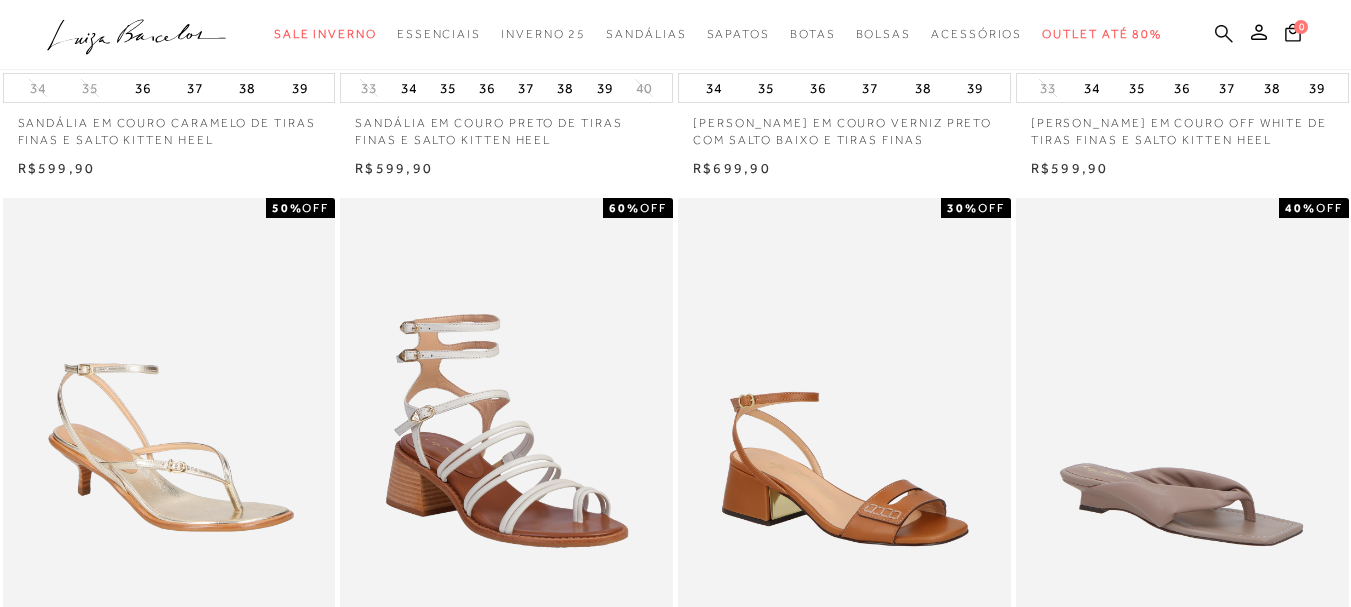 click 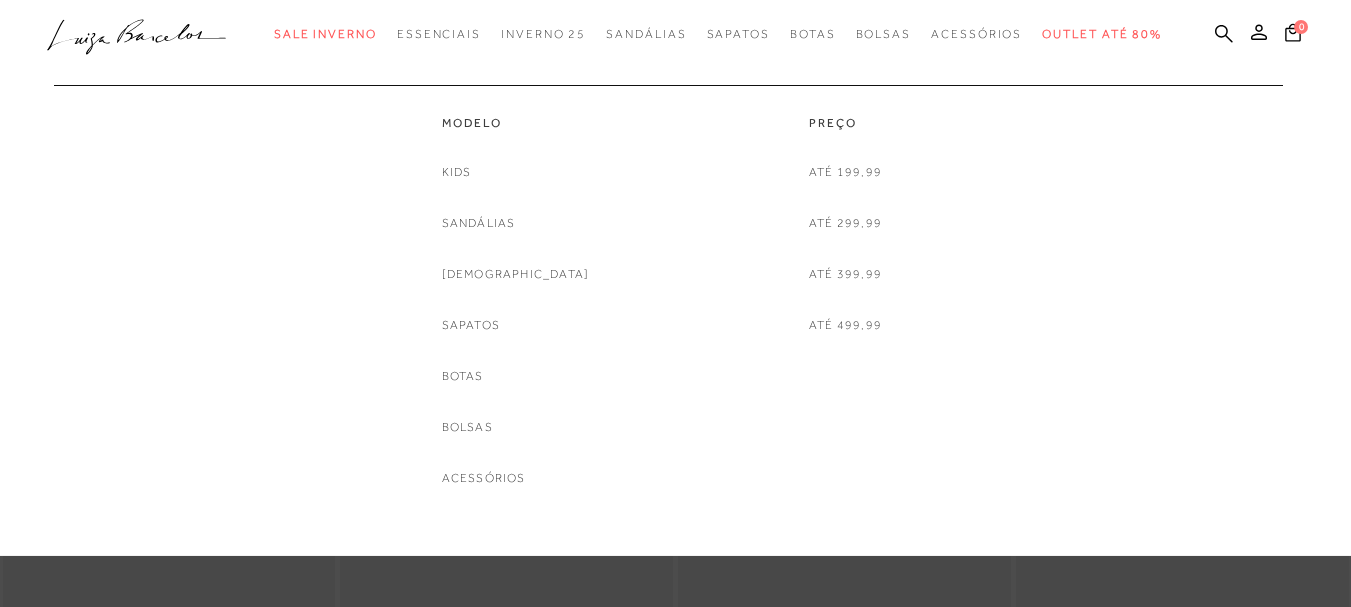click on "Modelo
Kids
[GEOGRAPHIC_DATA]
[DEMOGRAPHIC_DATA]
Sapatos
[GEOGRAPHIC_DATA]
[GEOGRAPHIC_DATA]
Acessórios
Preço Até 199,99" at bounding box center [665, 287] 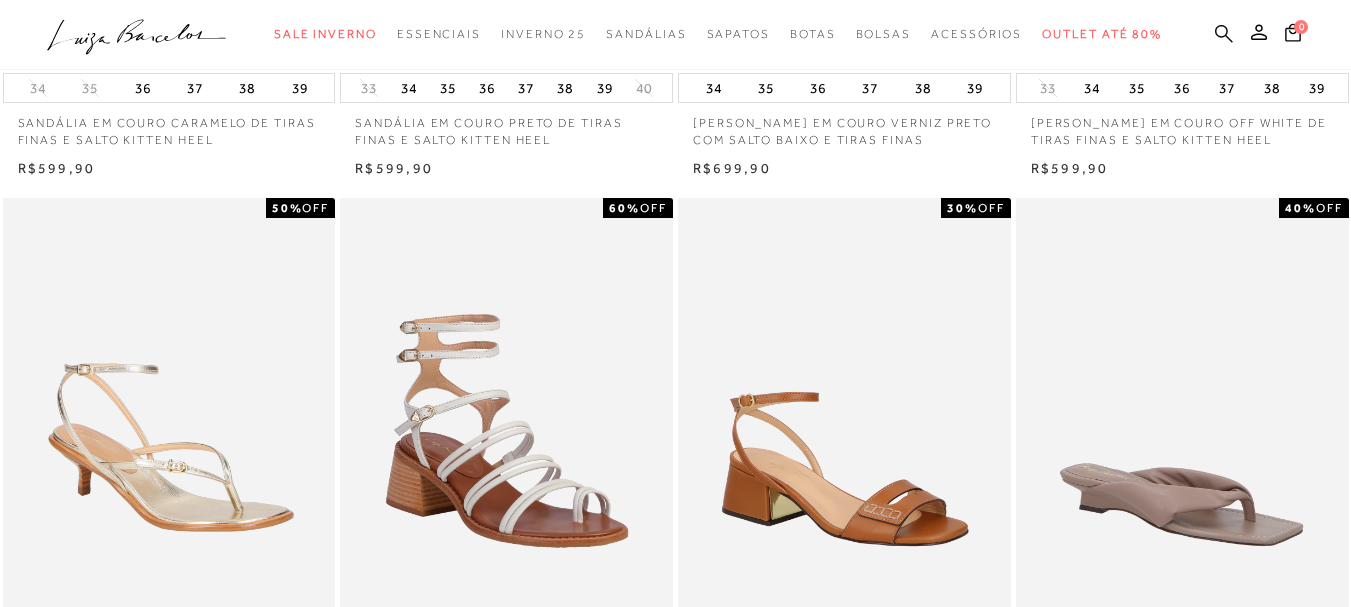 click 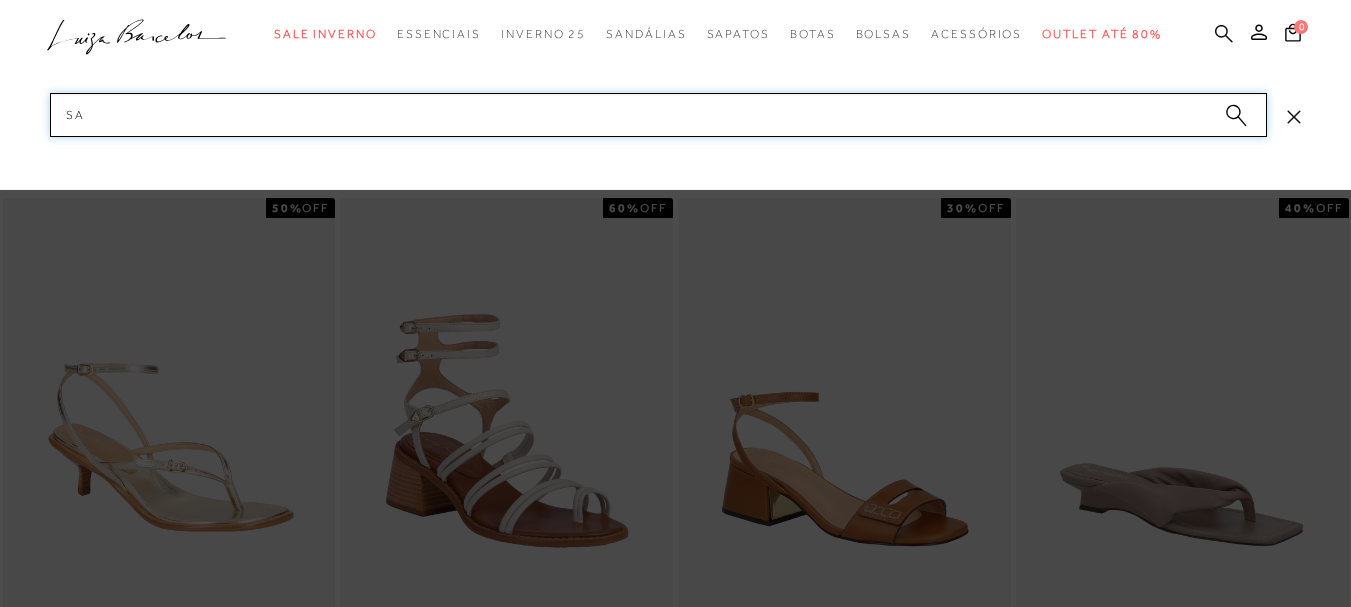 type on "s" 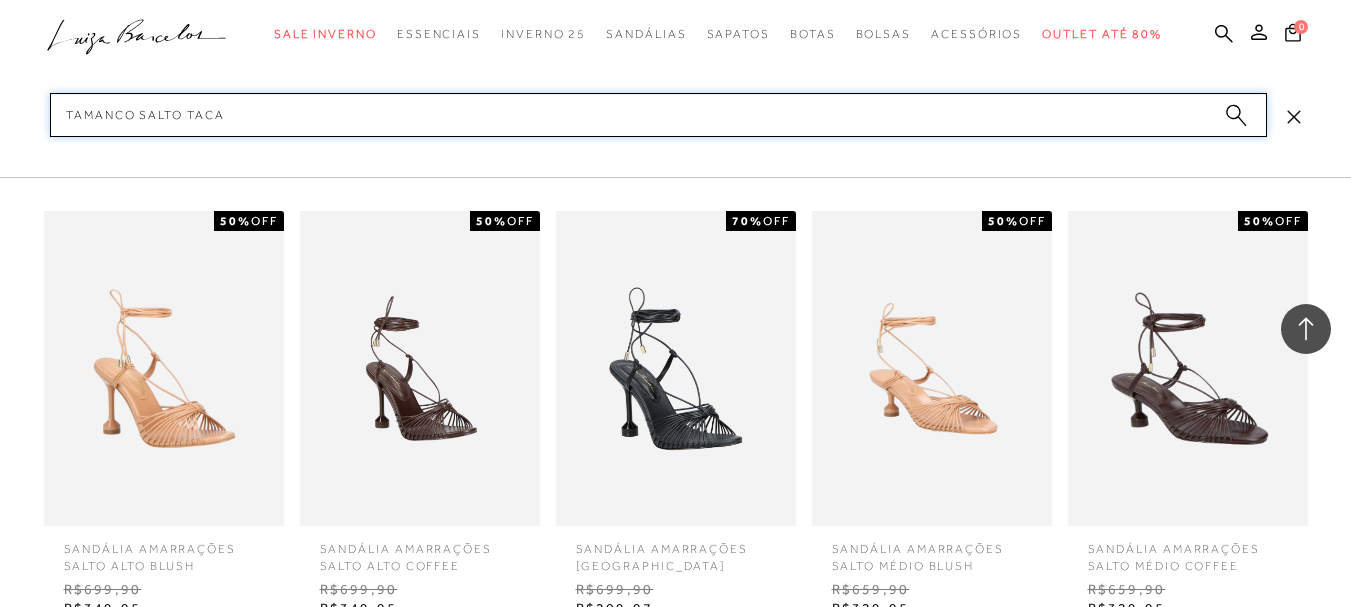 scroll, scrollTop: 4455, scrollLeft: 0, axis: vertical 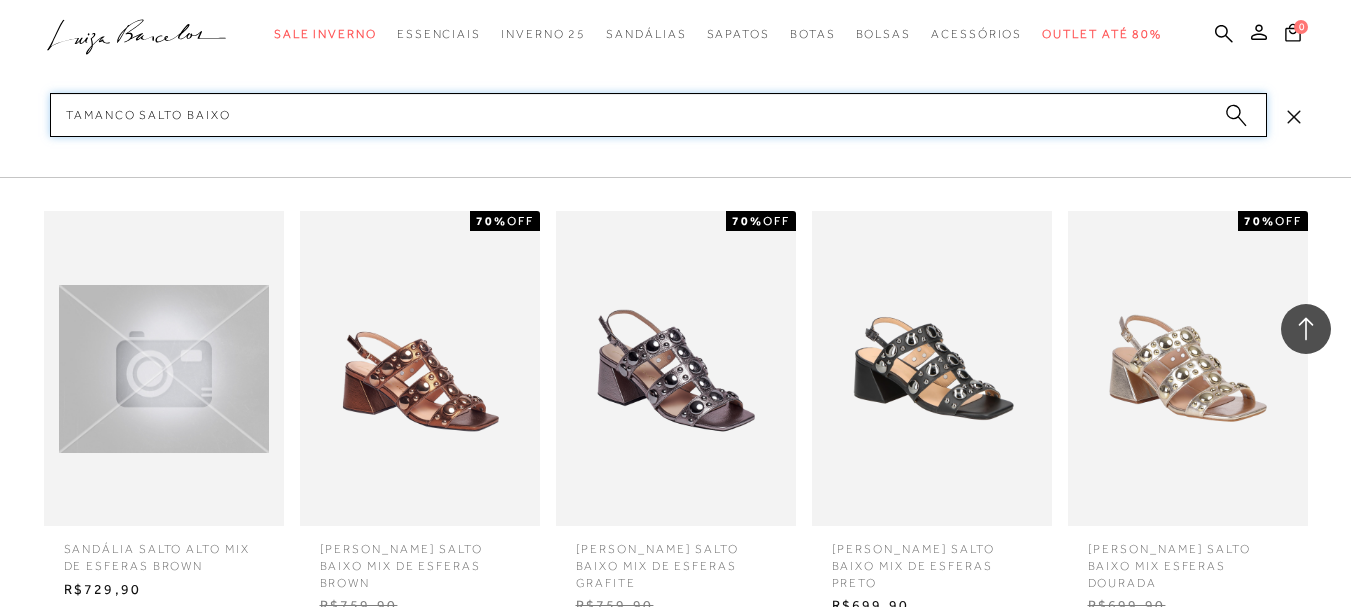 type on "tamanco salto baix" 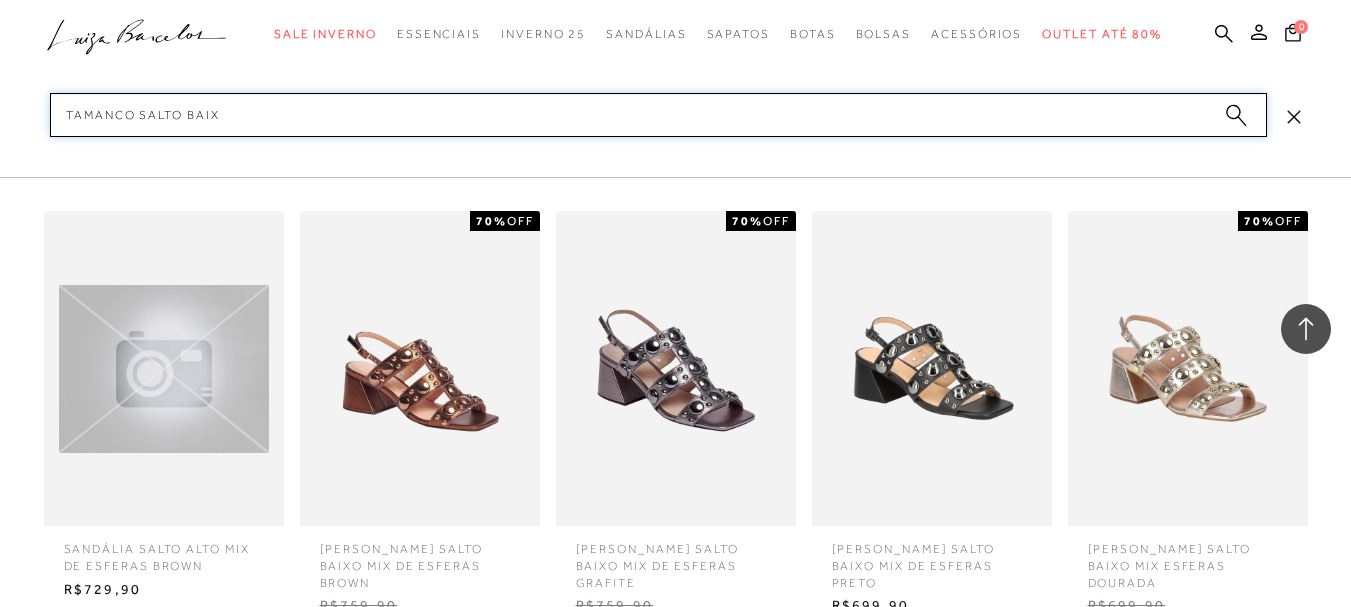 type 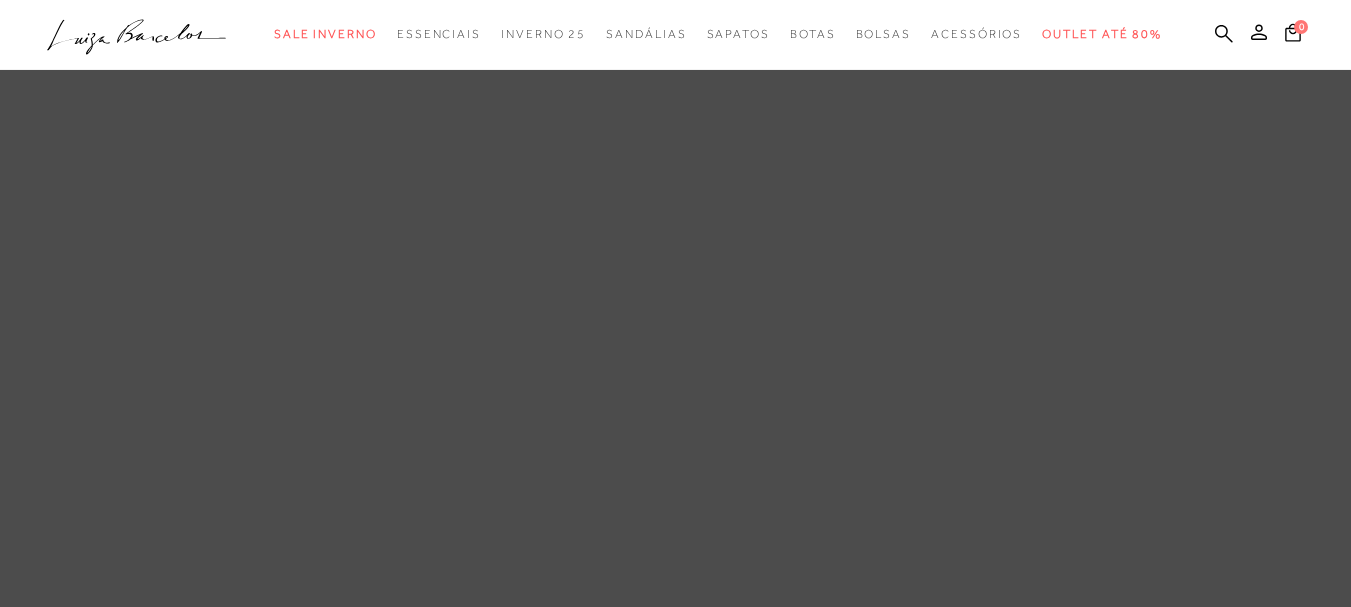 scroll, scrollTop: 0, scrollLeft: 0, axis: both 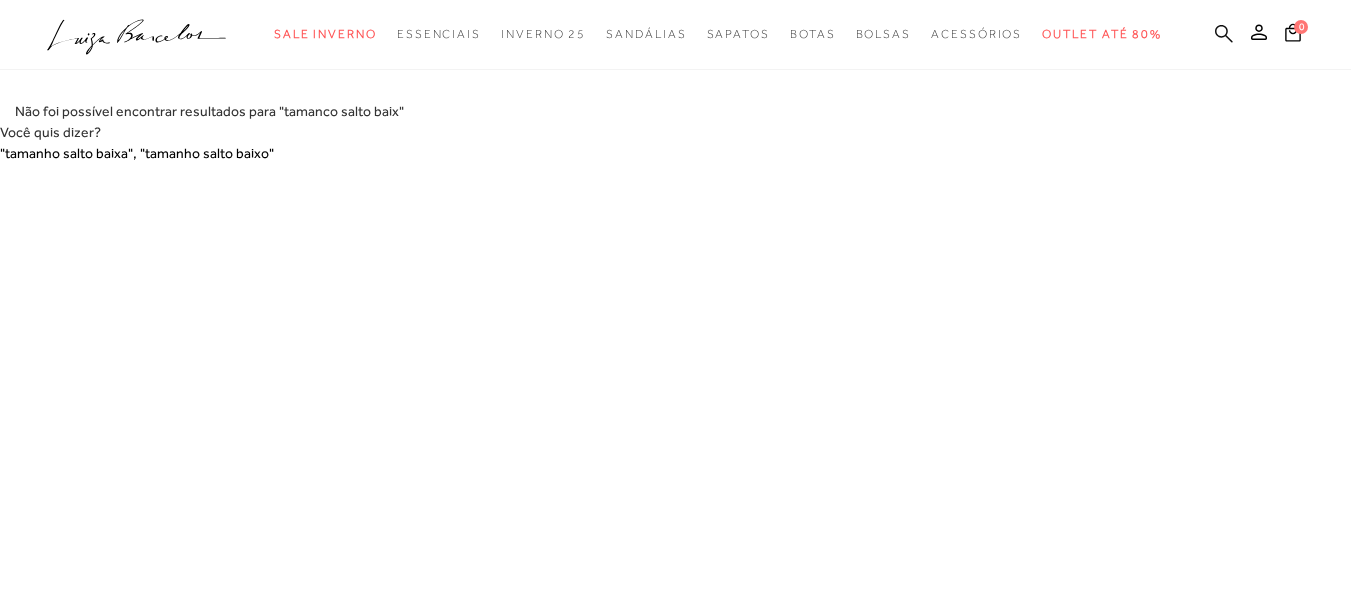 click 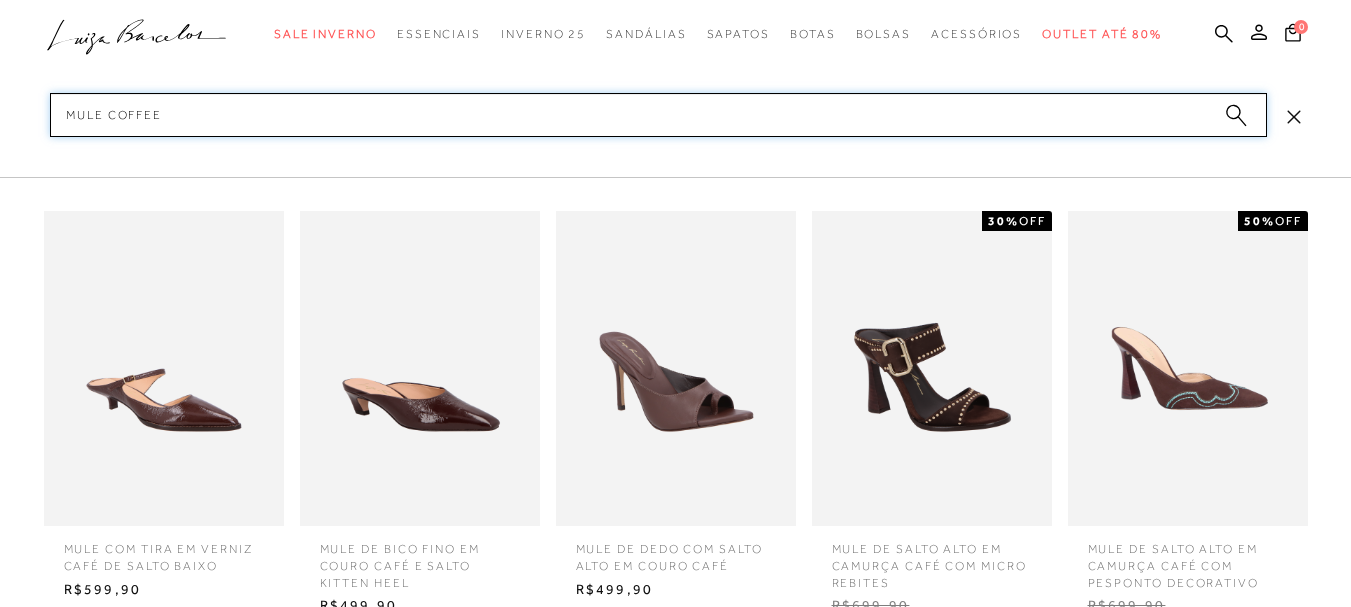 scroll, scrollTop: 650, scrollLeft: 0, axis: vertical 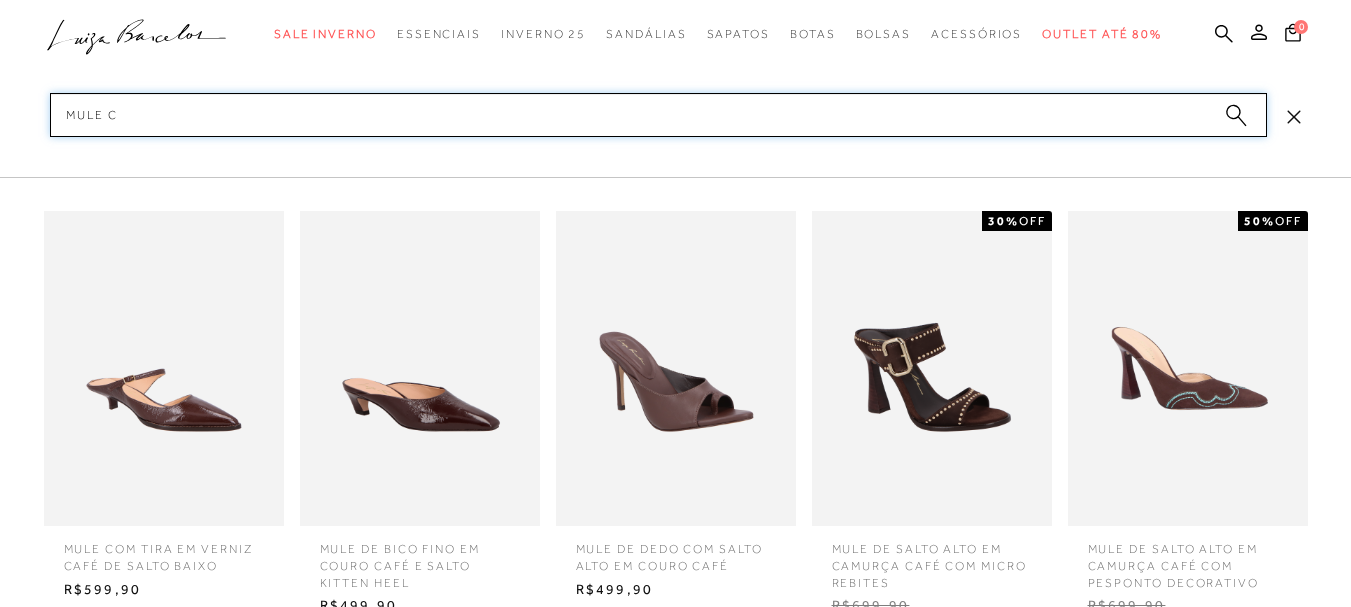 type on "mule" 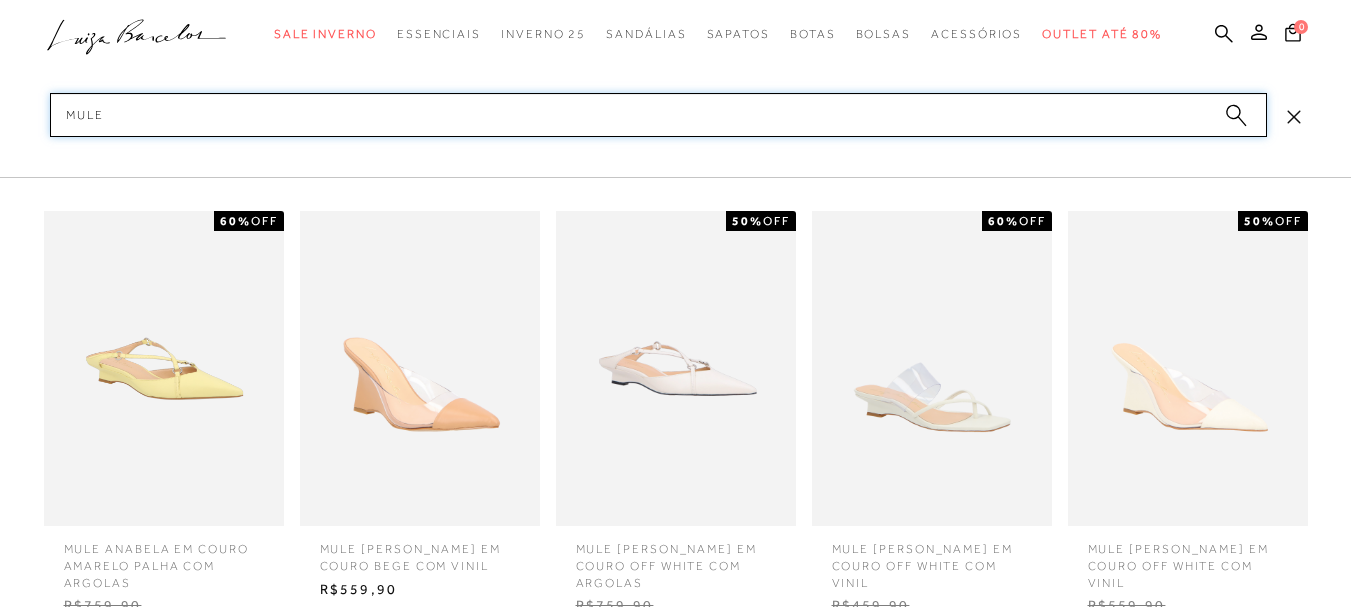 type 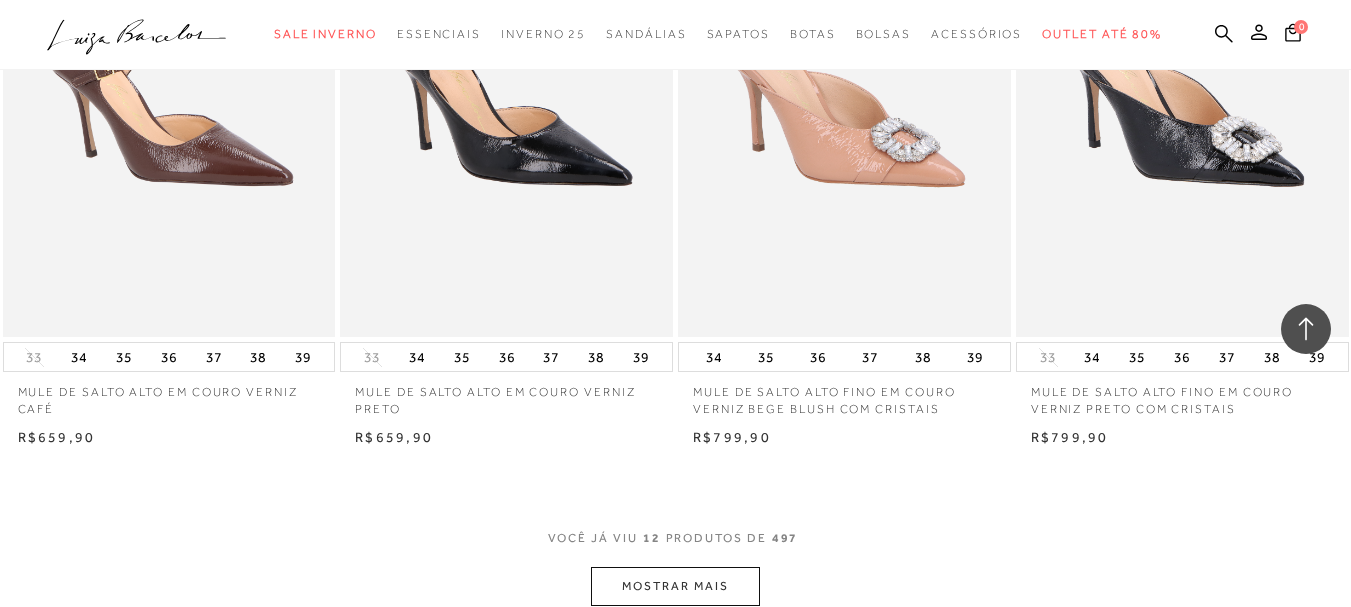 scroll, scrollTop: 1900, scrollLeft: 0, axis: vertical 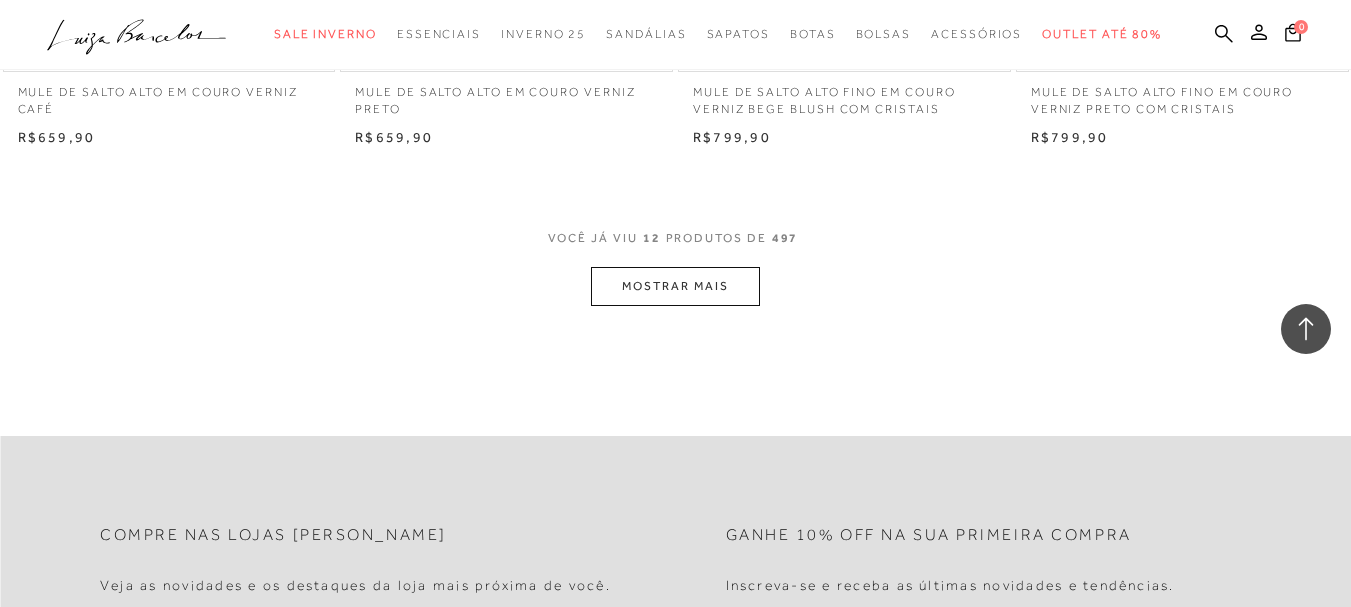 click on "MOSTRAR MAIS" at bounding box center (675, 286) 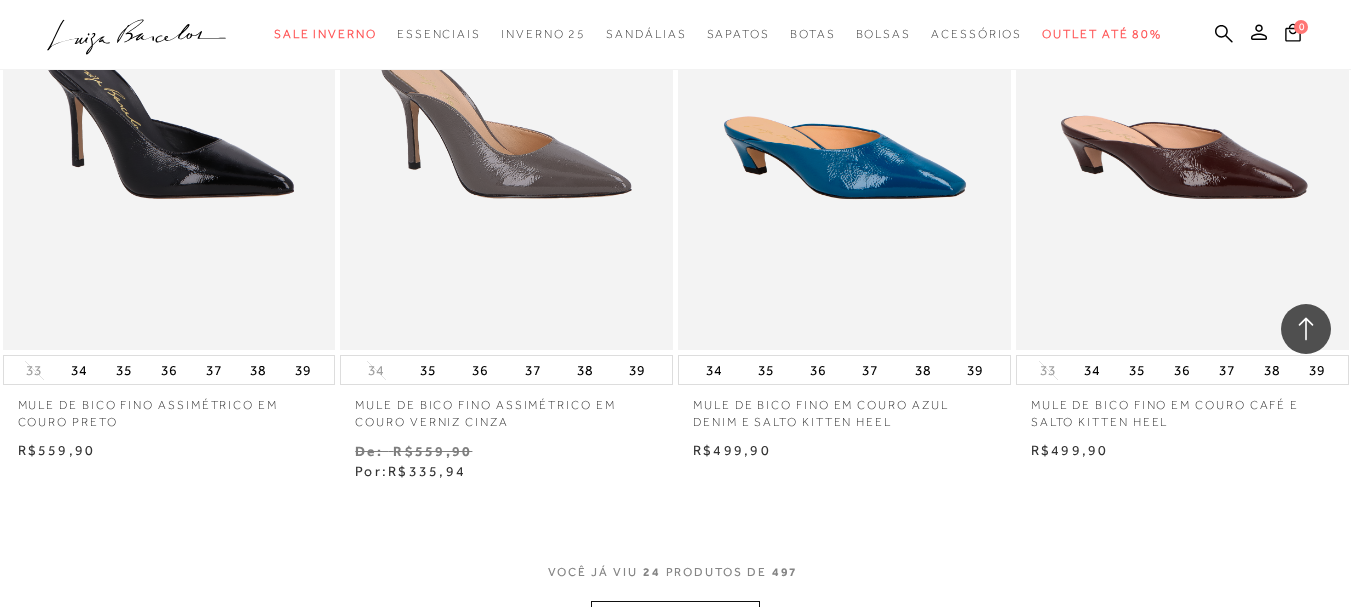 scroll, scrollTop: 3700, scrollLeft: 0, axis: vertical 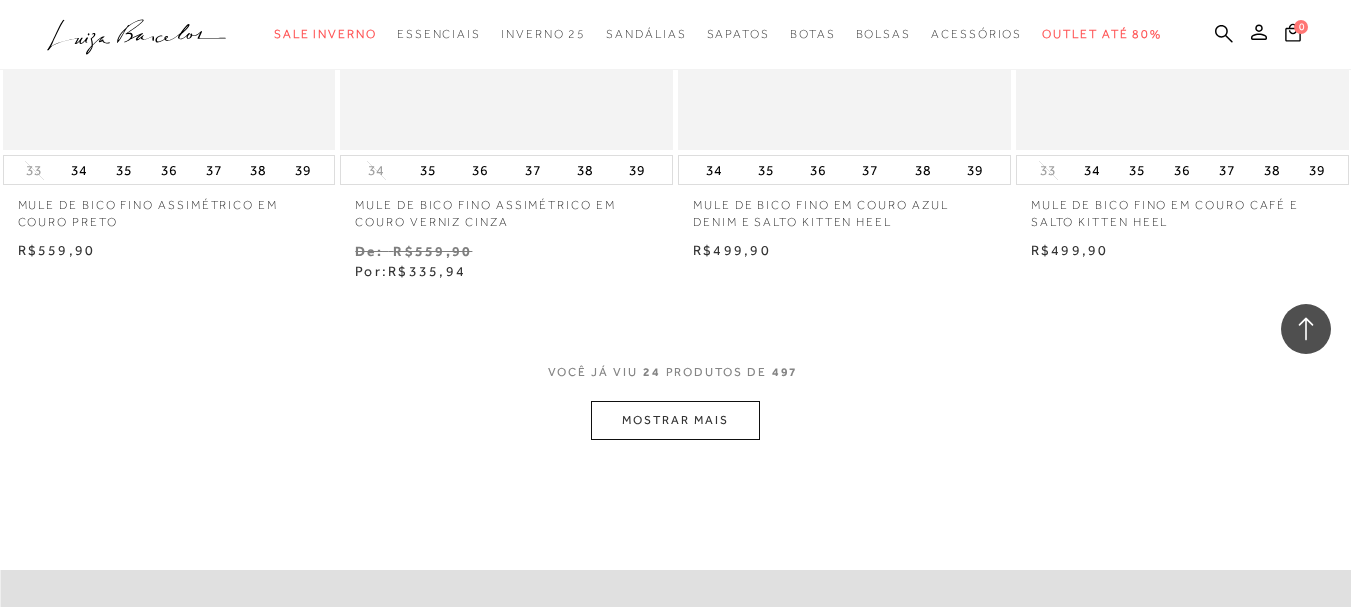 click on "MOSTRAR MAIS" at bounding box center (675, 420) 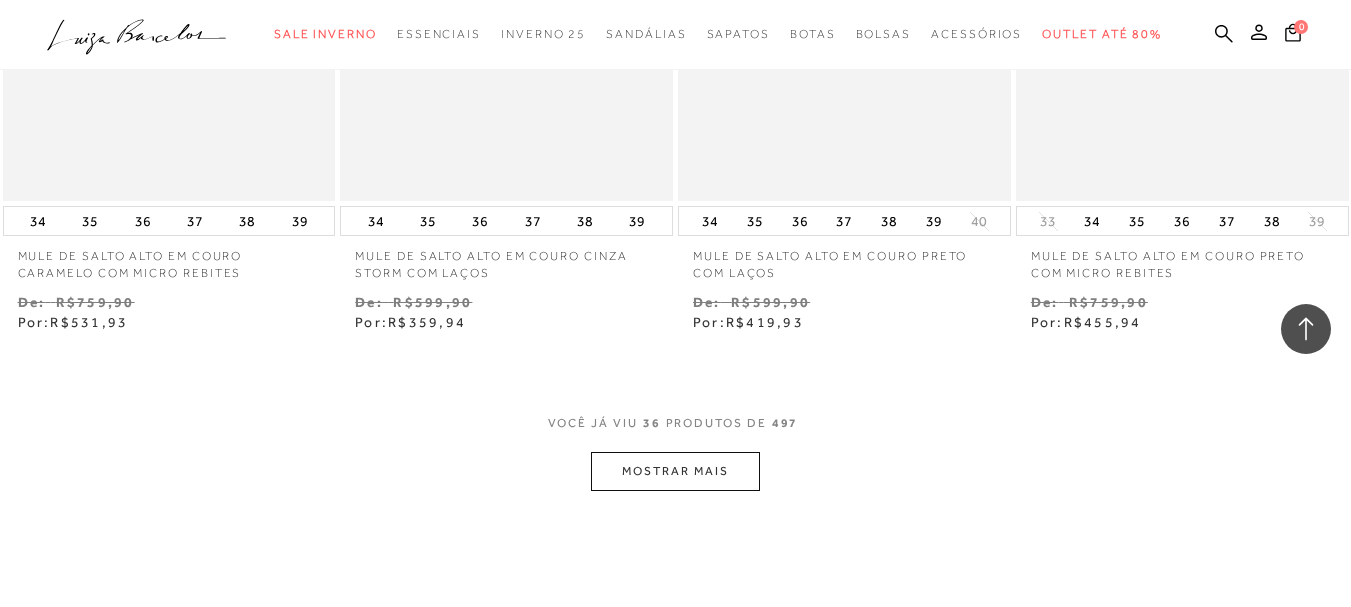 scroll, scrollTop: 5900, scrollLeft: 0, axis: vertical 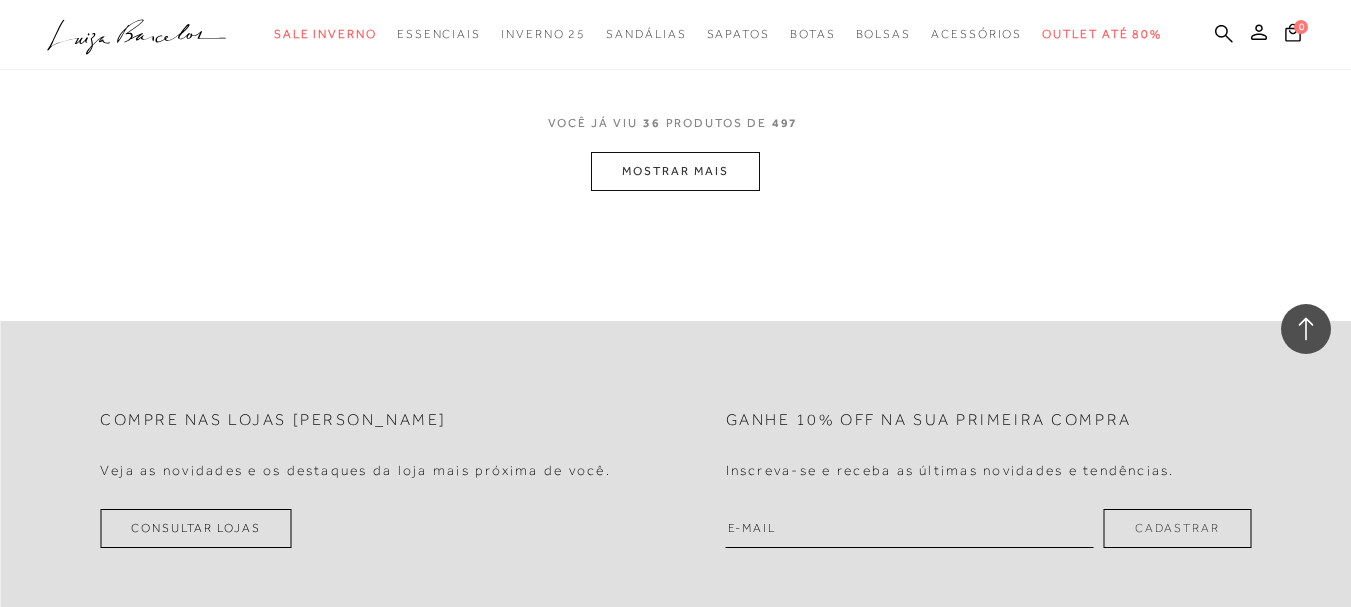 click on "MOSTRAR MAIS" at bounding box center [675, 171] 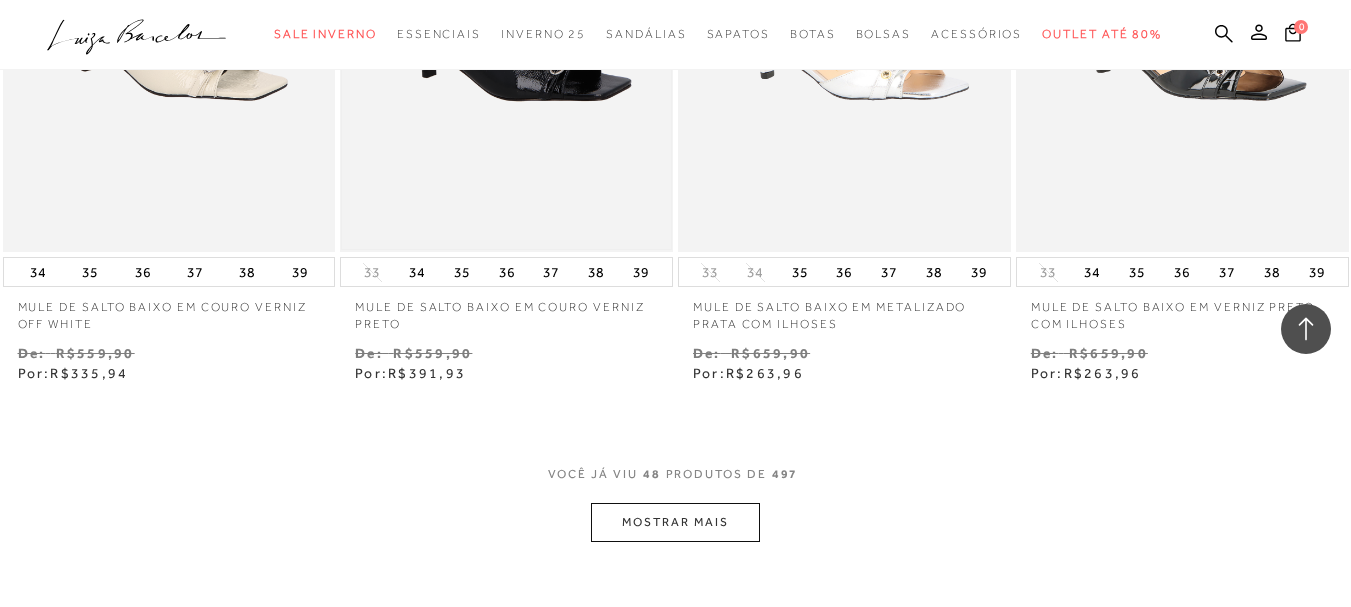 scroll, scrollTop: 7700, scrollLeft: 0, axis: vertical 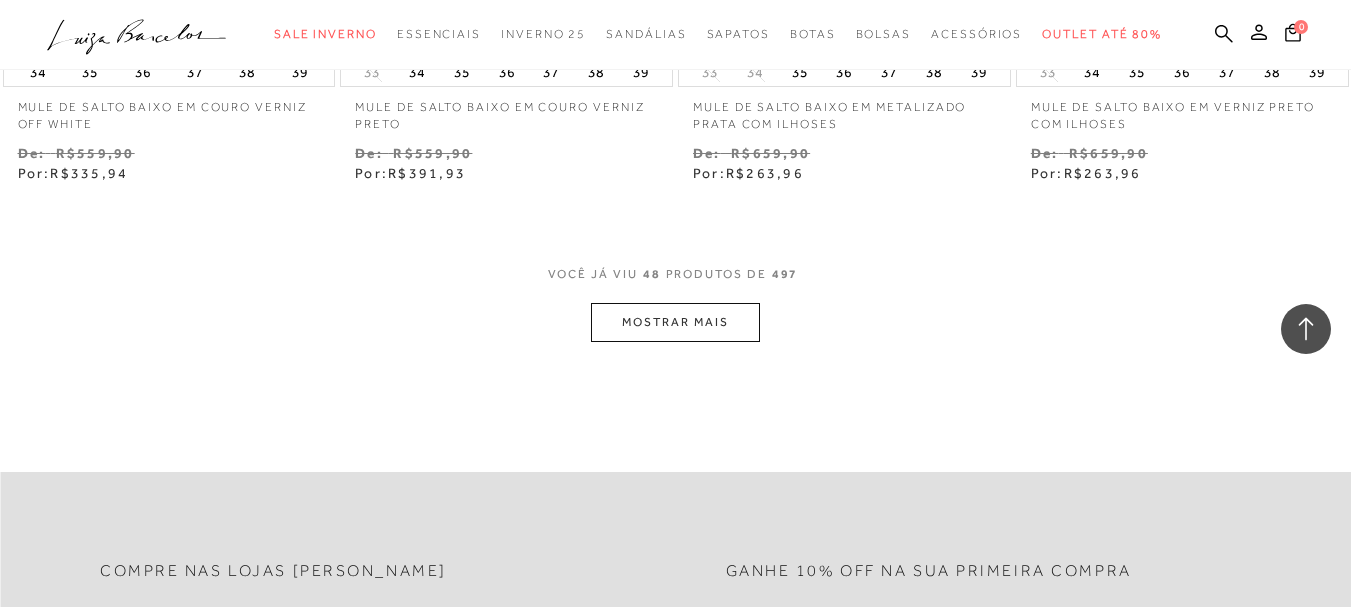 click on "MOSTRAR MAIS" at bounding box center (675, 322) 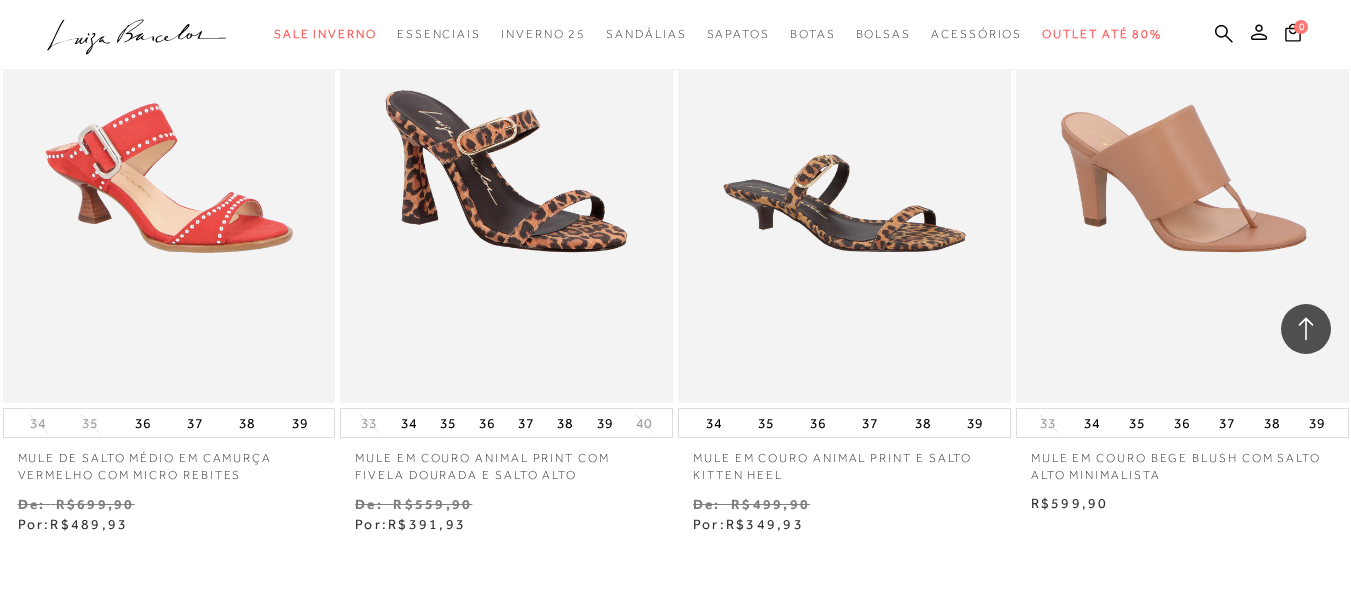 scroll, scrollTop: 9600, scrollLeft: 0, axis: vertical 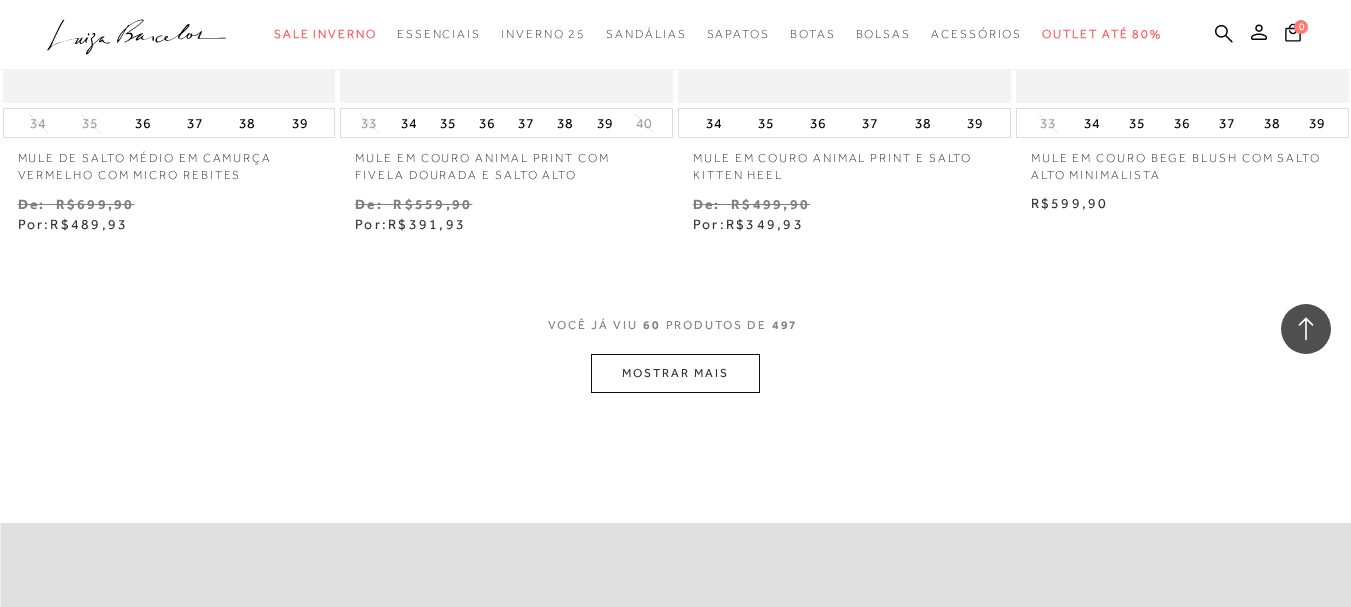 click on "MOSTRAR MAIS" at bounding box center (675, 373) 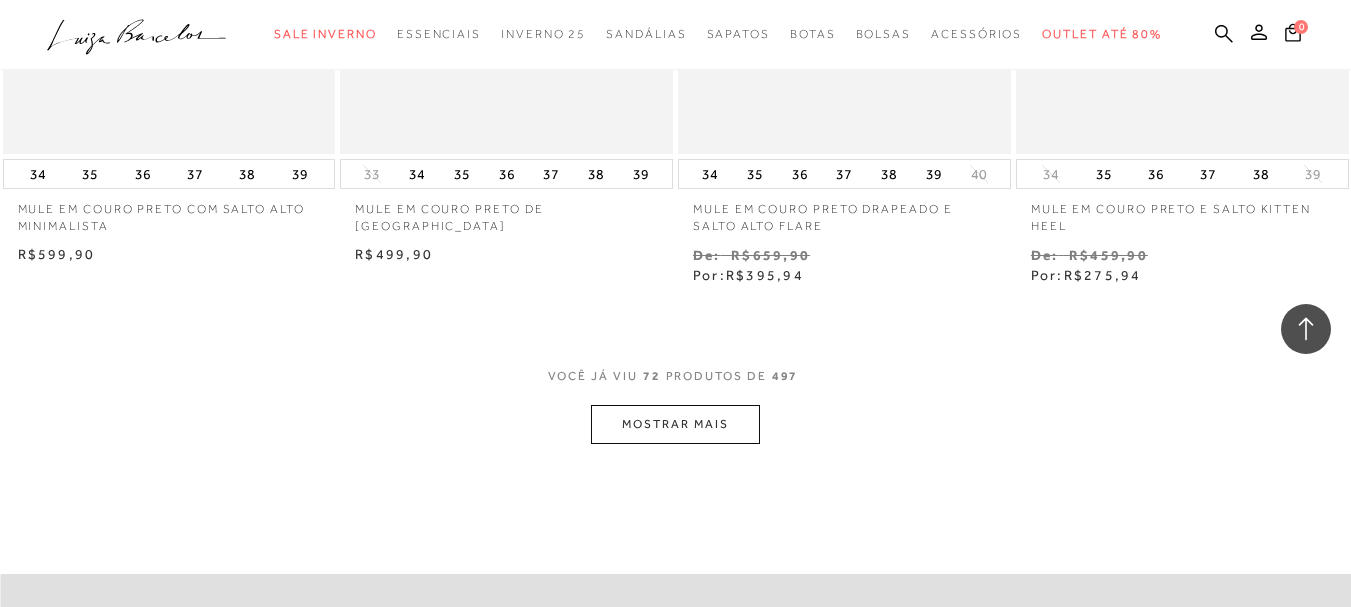 scroll, scrollTop: 11800, scrollLeft: 0, axis: vertical 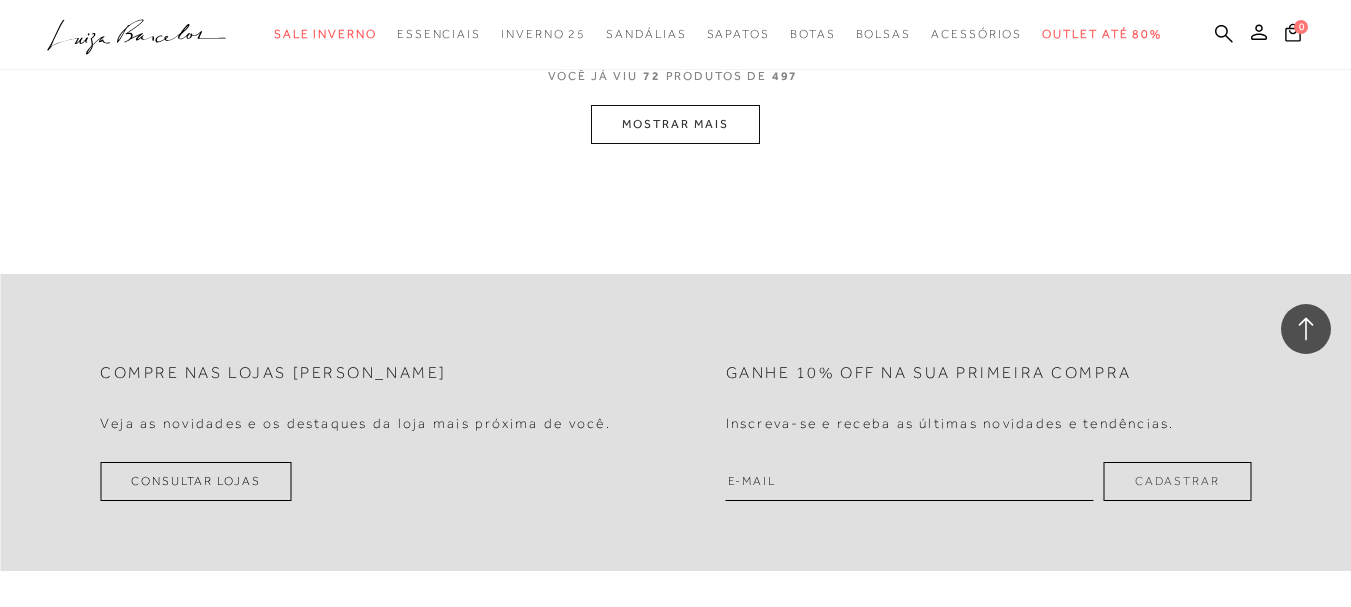 click on "MOSTRAR MAIS" at bounding box center (675, 124) 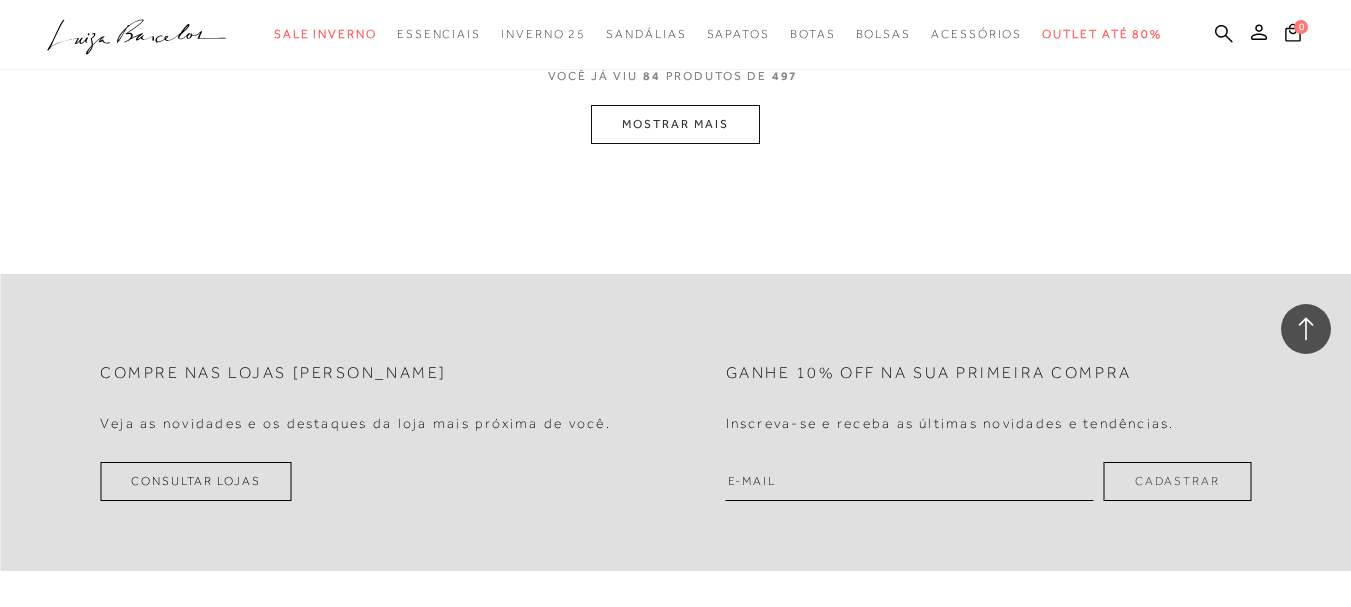 scroll, scrollTop: 13551, scrollLeft: 0, axis: vertical 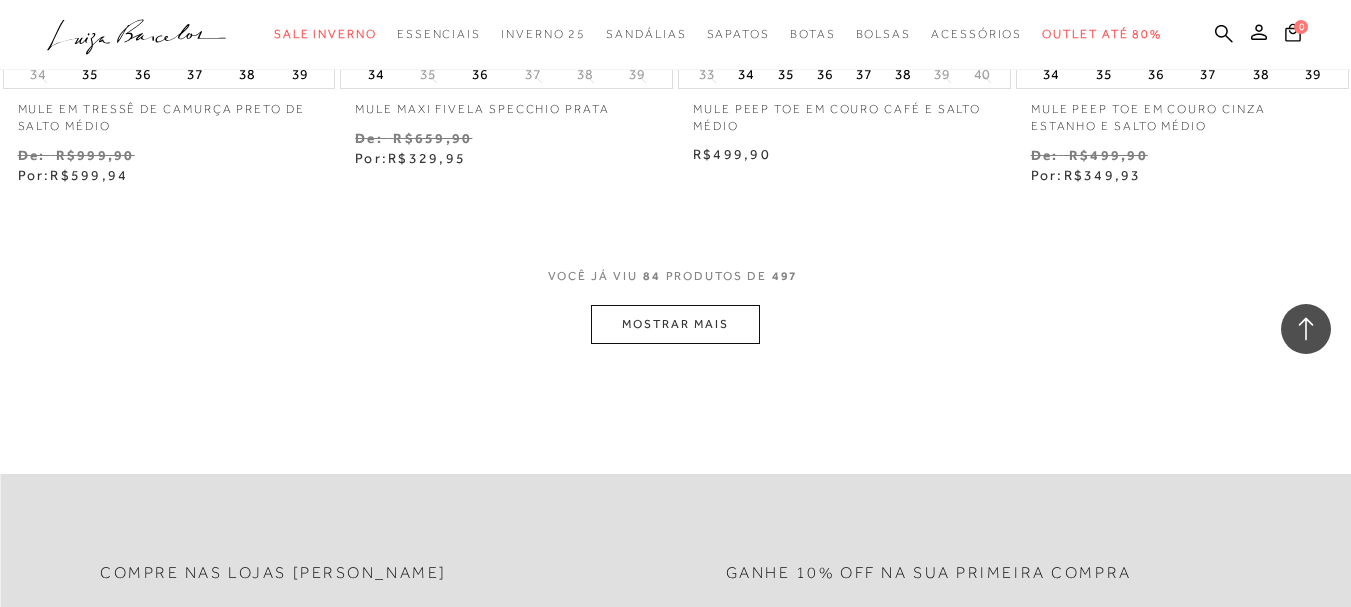 click on "MOSTRAR MAIS" at bounding box center [675, 324] 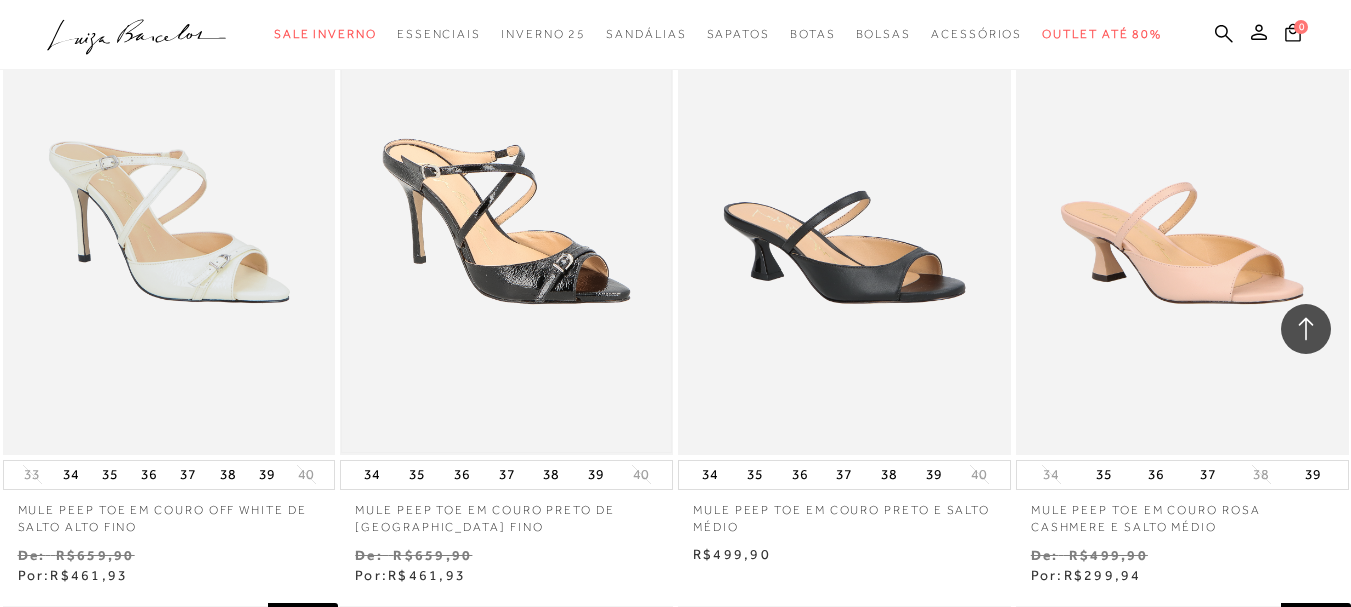 scroll, scrollTop: 14551, scrollLeft: 0, axis: vertical 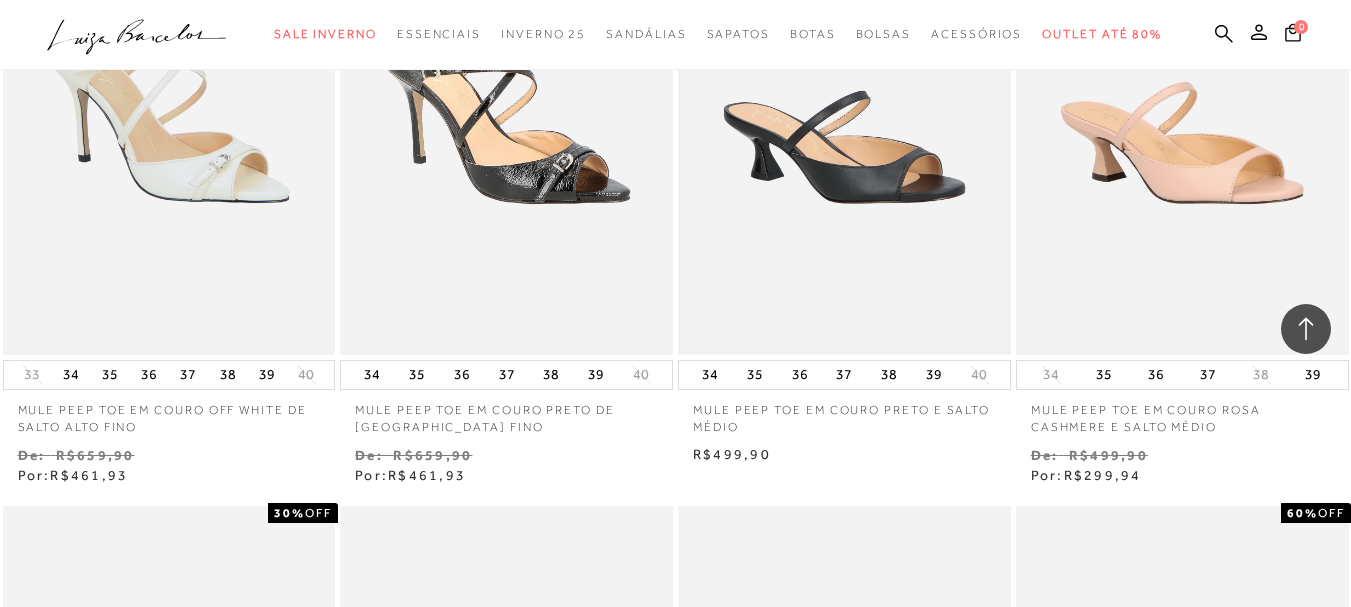 click at bounding box center (844, 105) 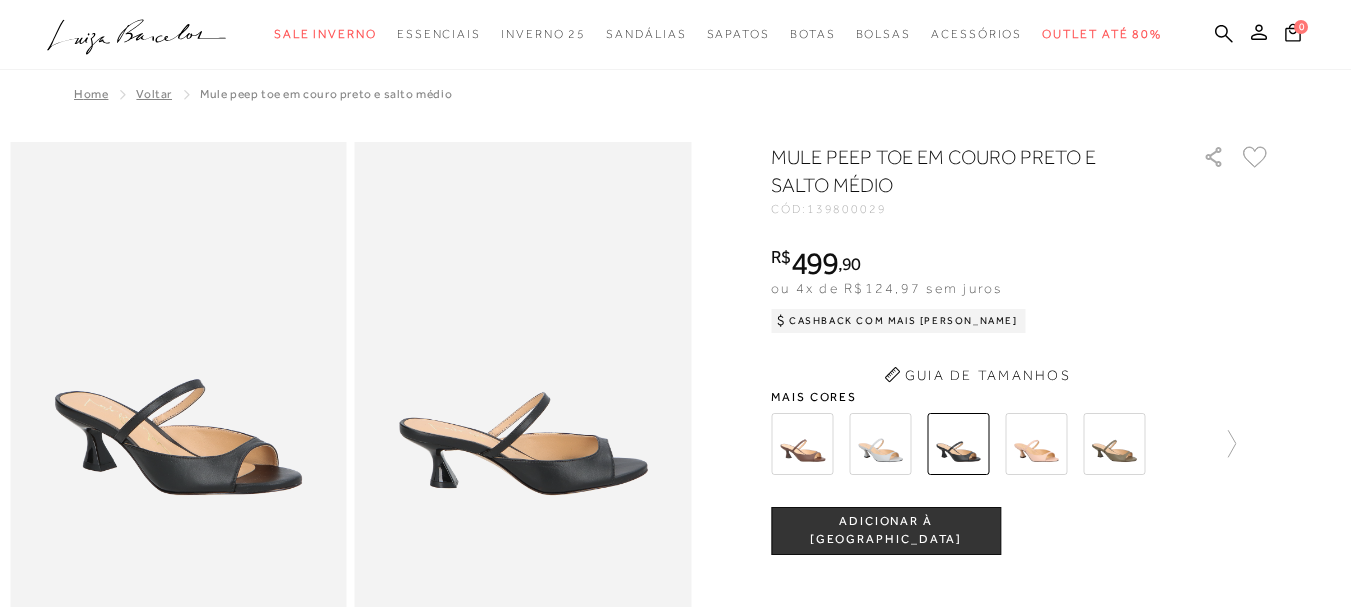 scroll, scrollTop: 0, scrollLeft: 0, axis: both 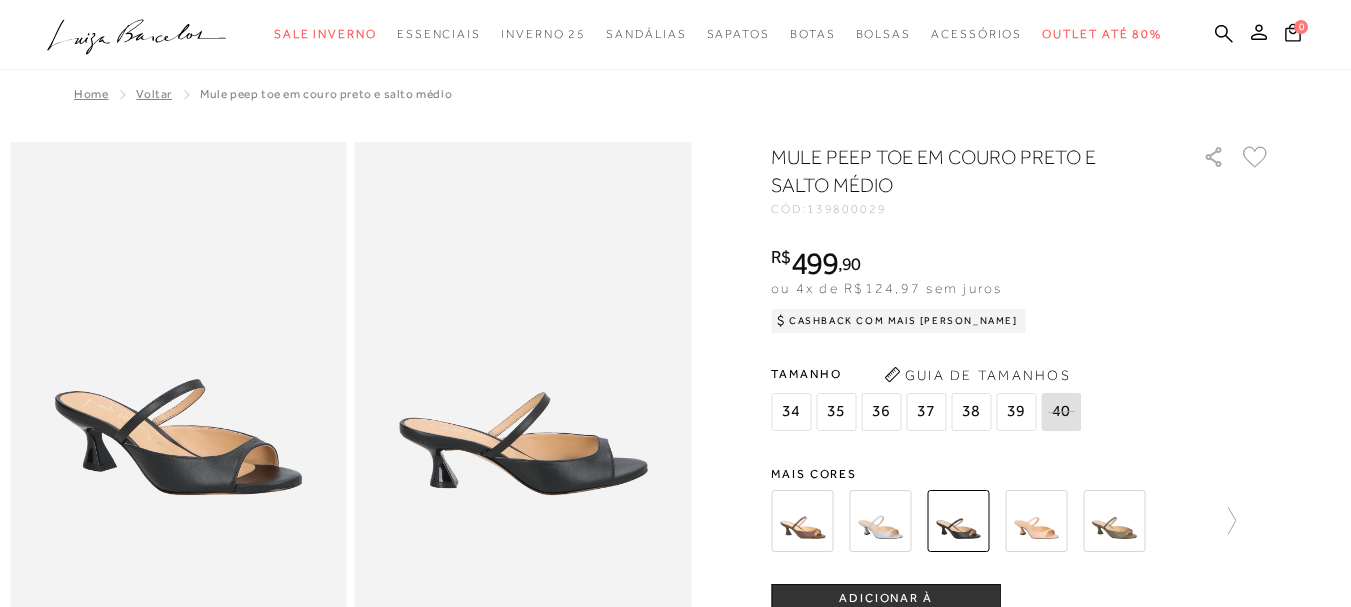 click on "MULE PEEP TOE EM COURO PRETO E SALTO MÉDIO
CÓD:
139800029
×
É necessário selecionar um tamanho para adicionar o produto como favorito.
R$ 499 , 90
ou 4x de R$124,97 sem juros
Cashback com Mais [PERSON_NAME]
R$ 499,90" at bounding box center (1021, 588) 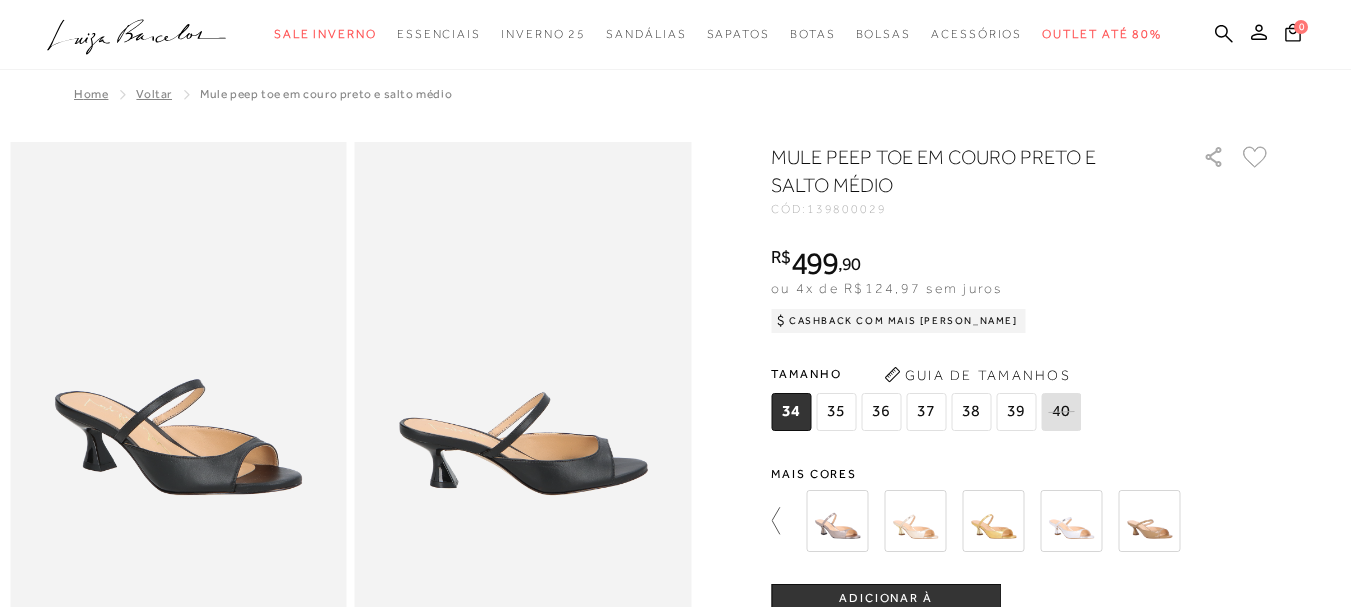 click 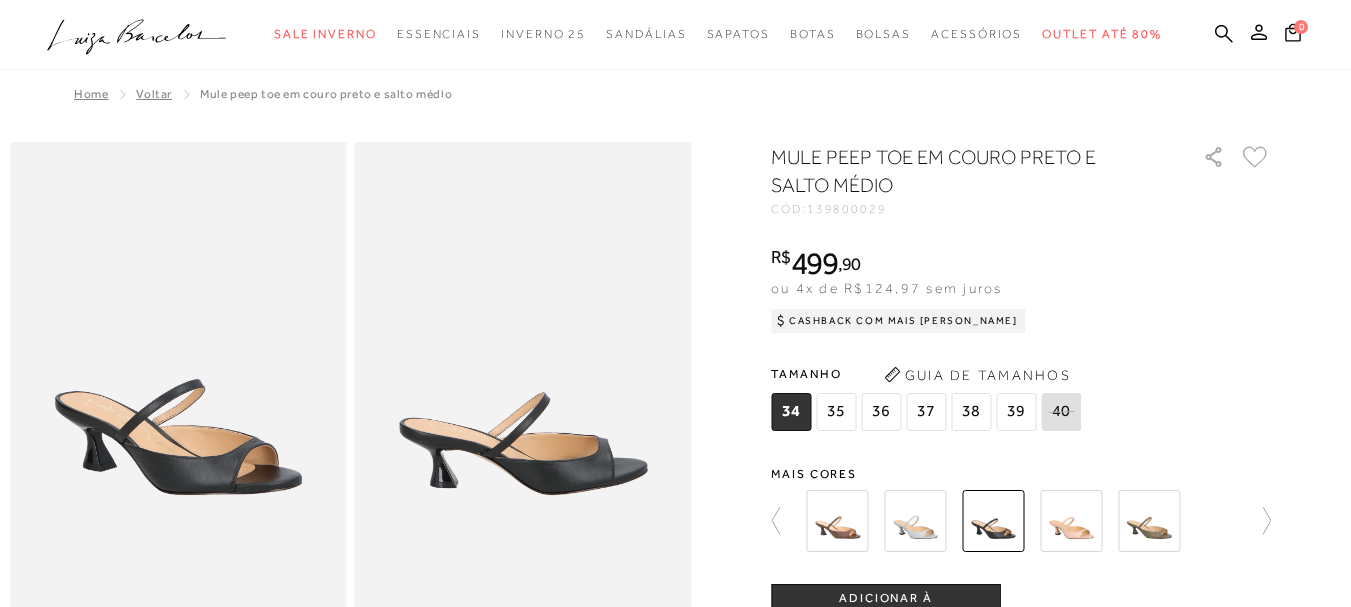 click at bounding box center (837, 521) 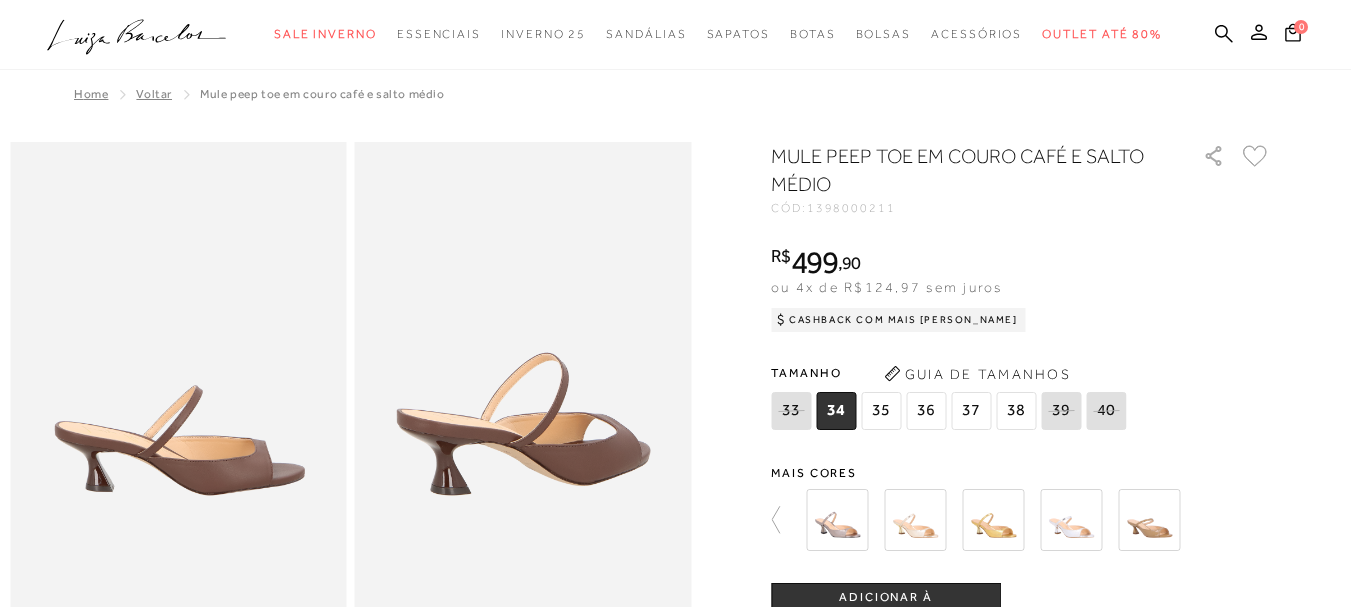 scroll, scrollTop: 0, scrollLeft: 0, axis: both 